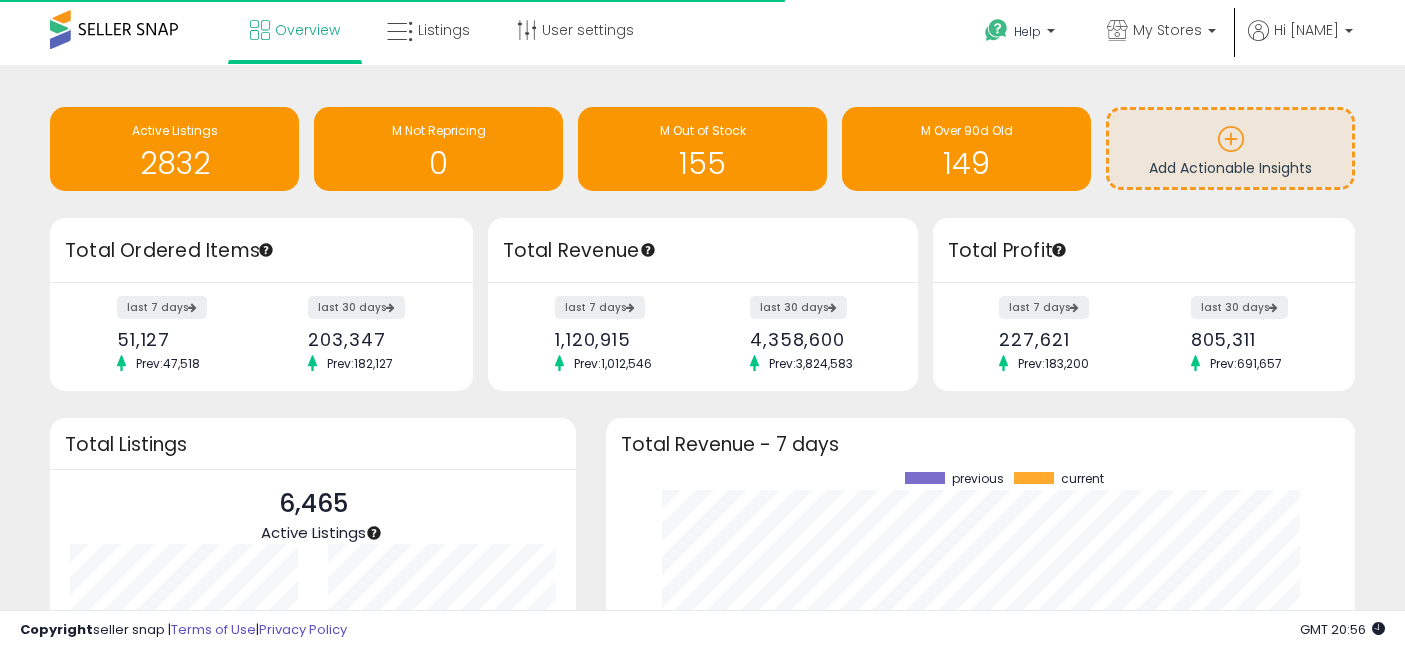 scroll, scrollTop: 0, scrollLeft: 0, axis: both 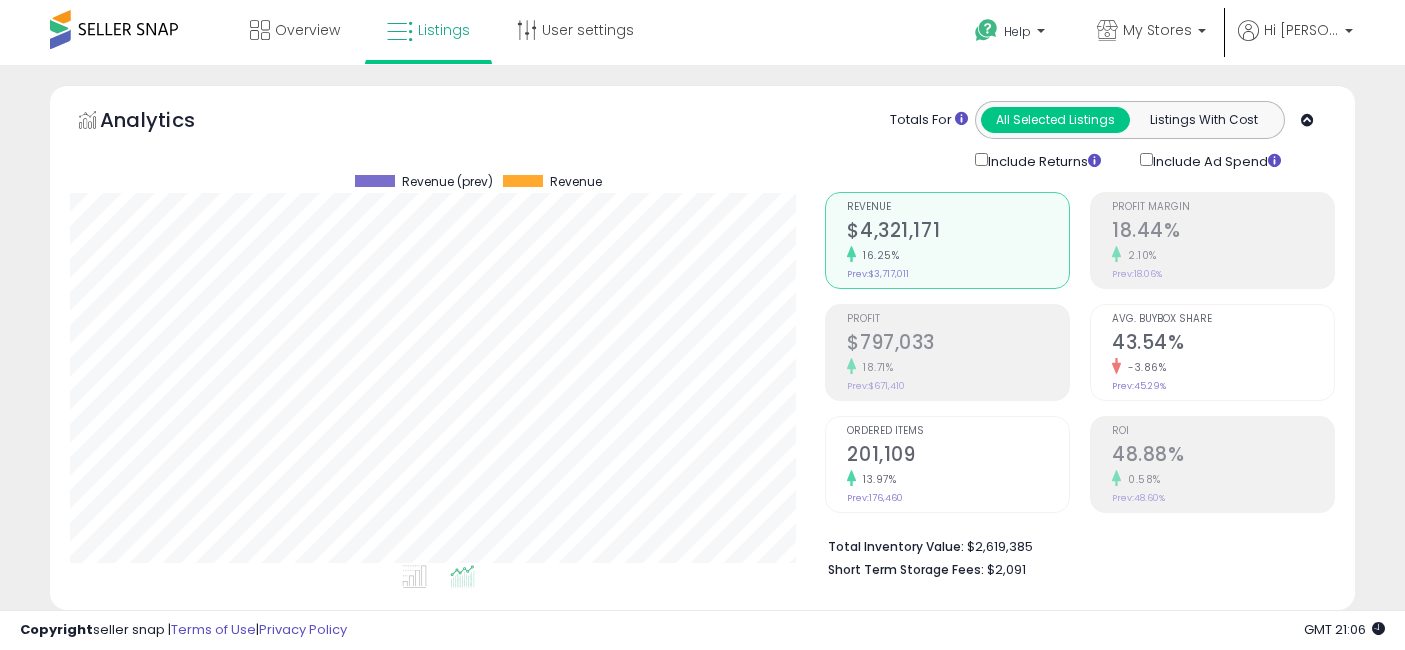 click at bounding box center (160, 906) 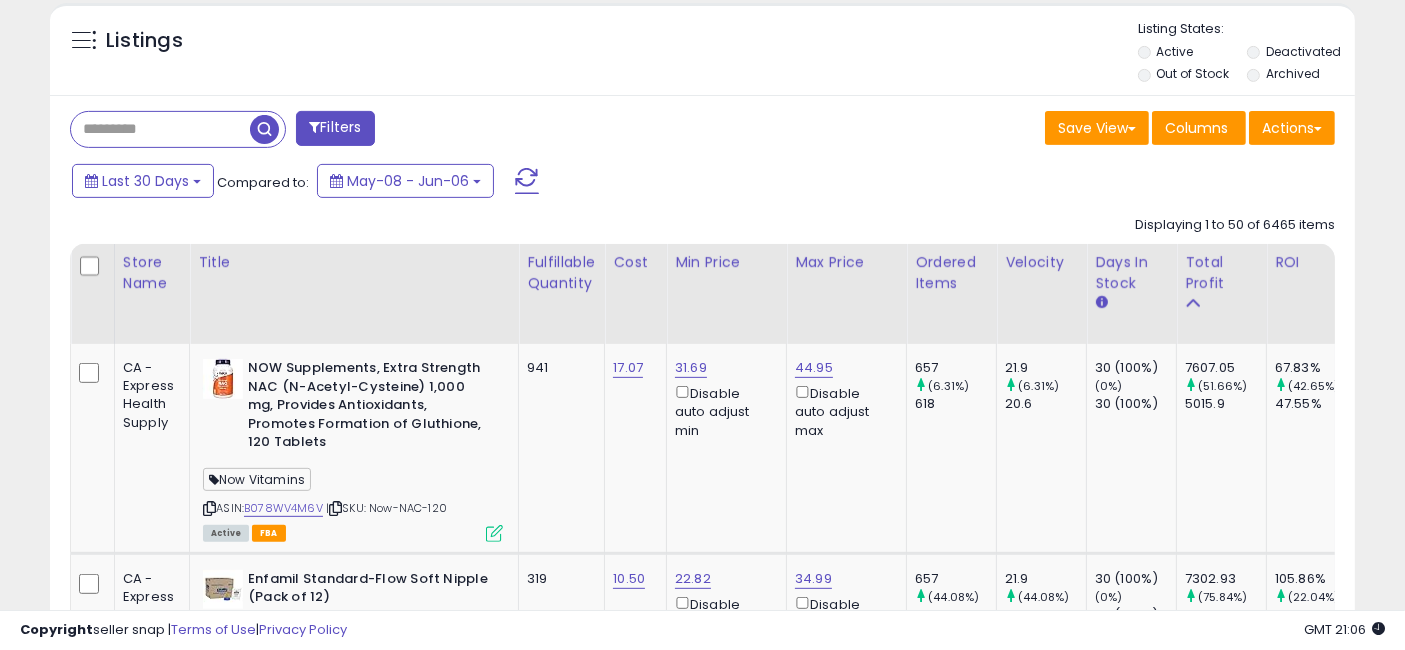 click at bounding box center [160, 129] 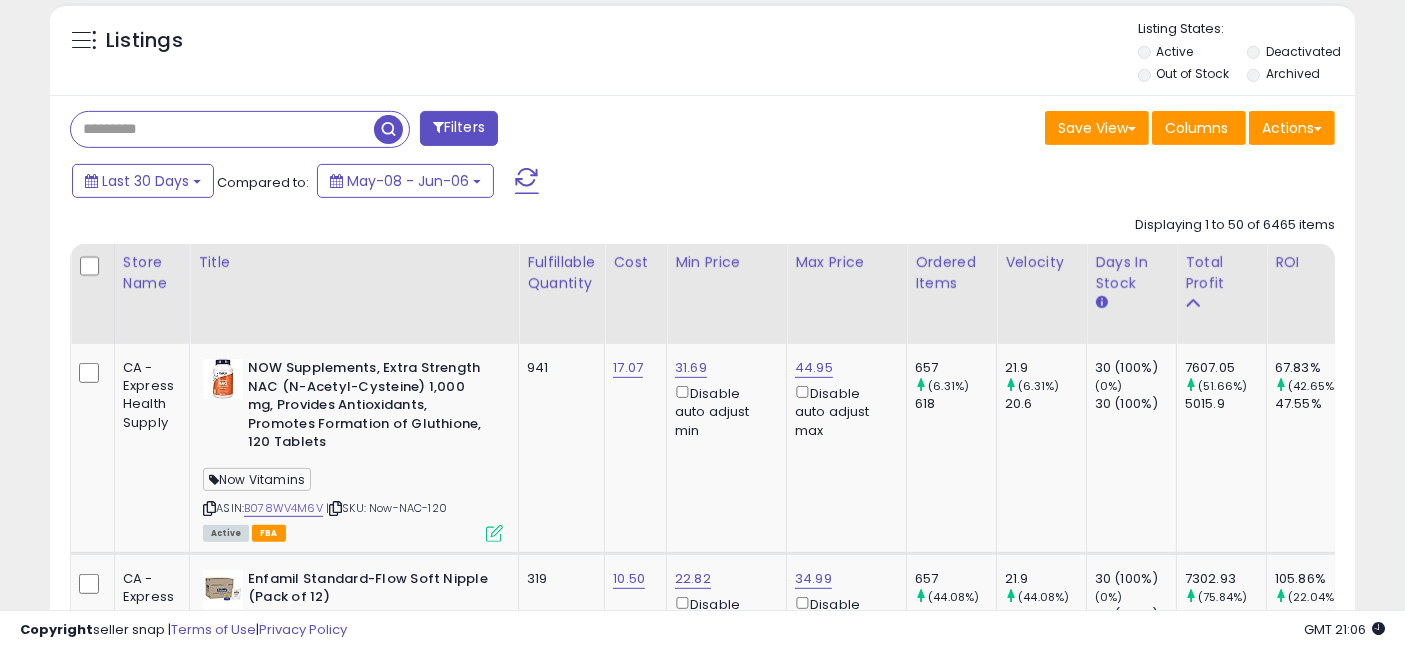 scroll, scrollTop: 777, scrollLeft: 0, axis: vertical 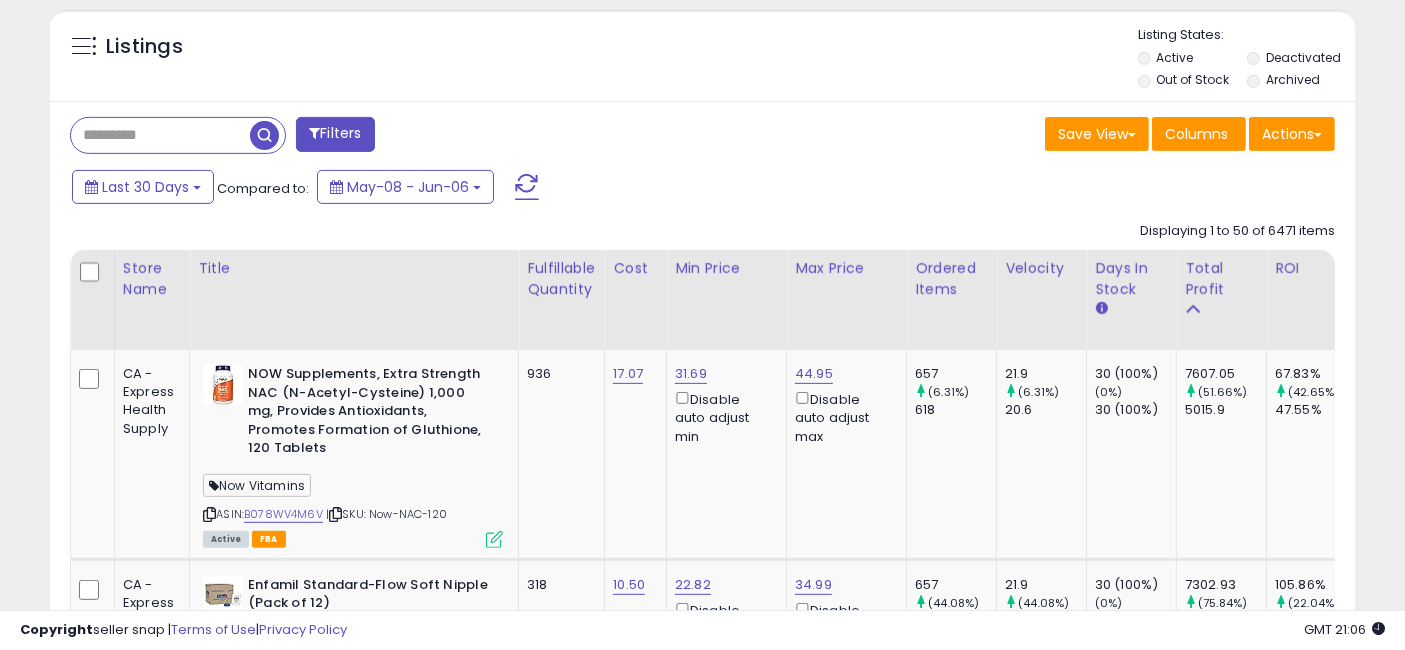 click at bounding box center (160, 135) 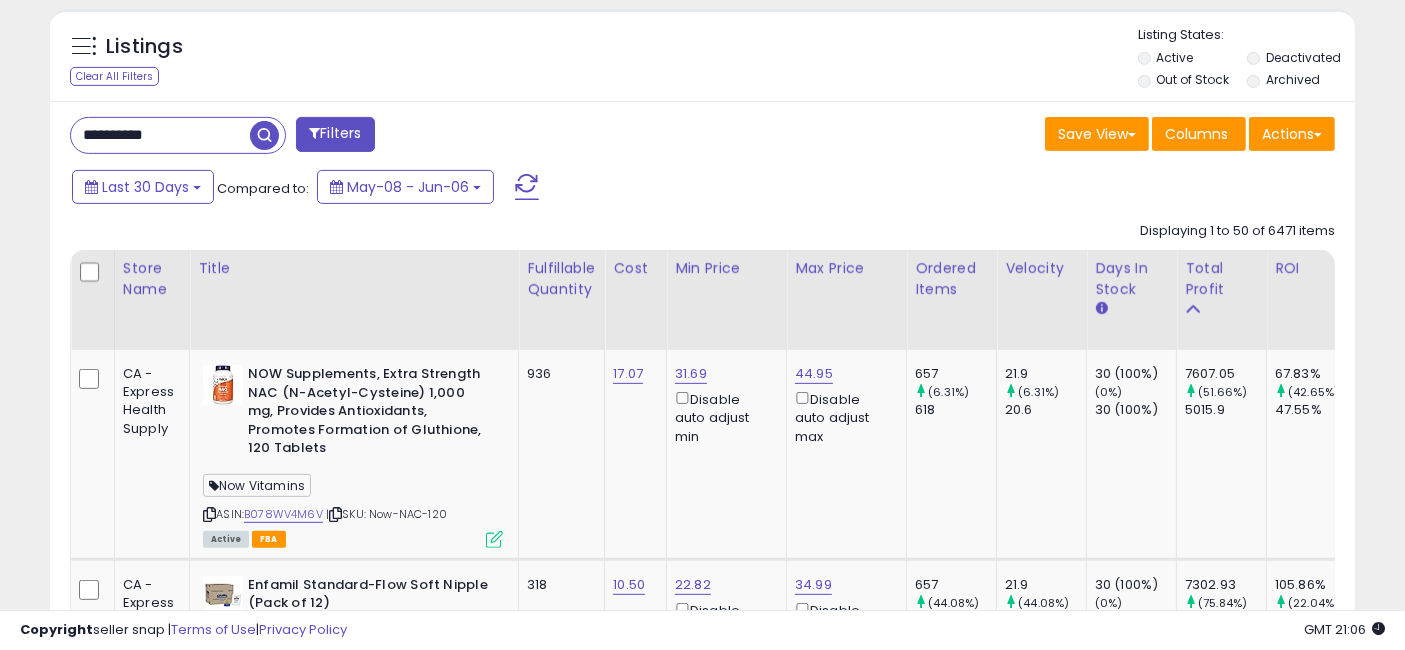 type on "**********" 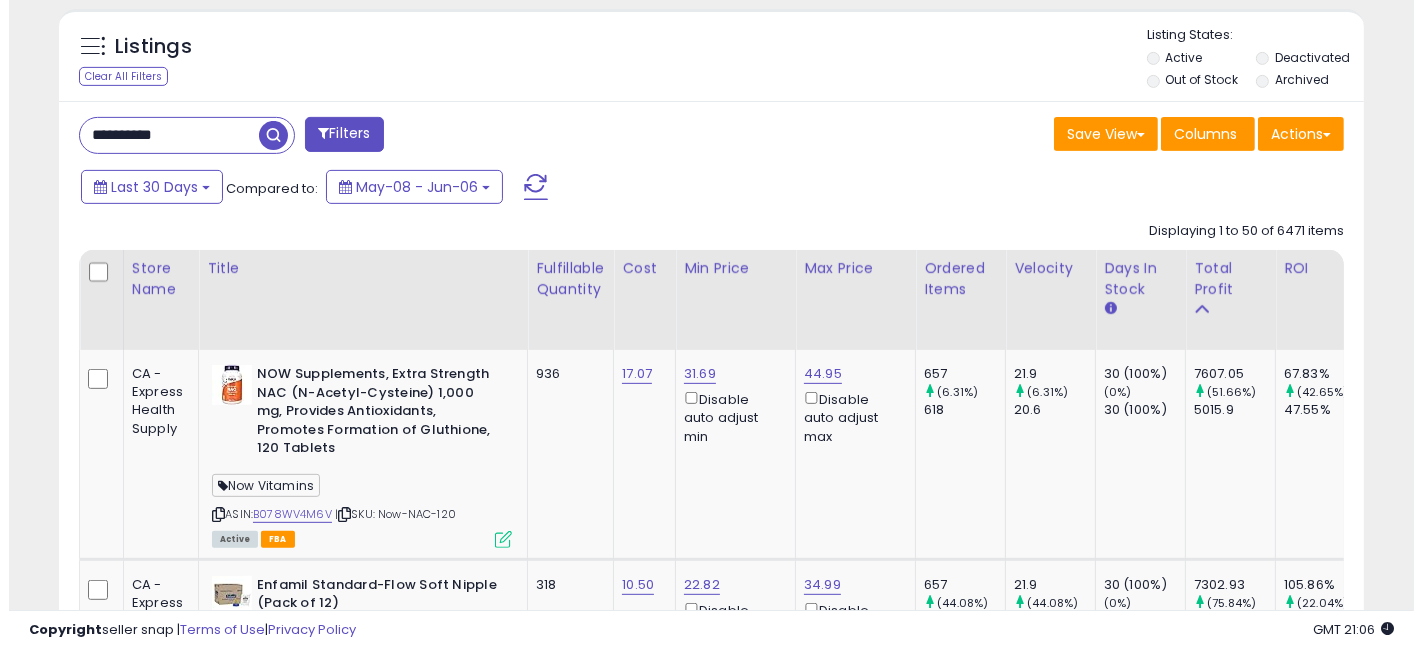 scroll, scrollTop: 660, scrollLeft: 0, axis: vertical 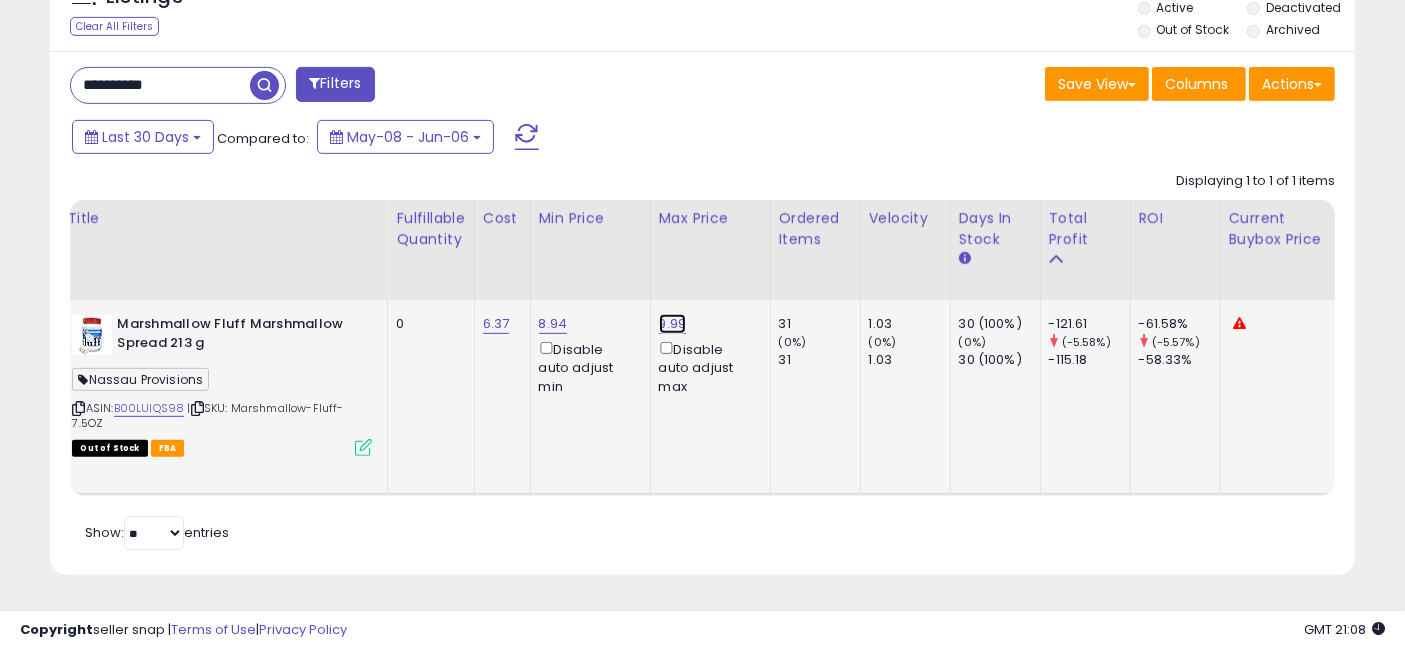 click on "9.99" at bounding box center [673, 324] 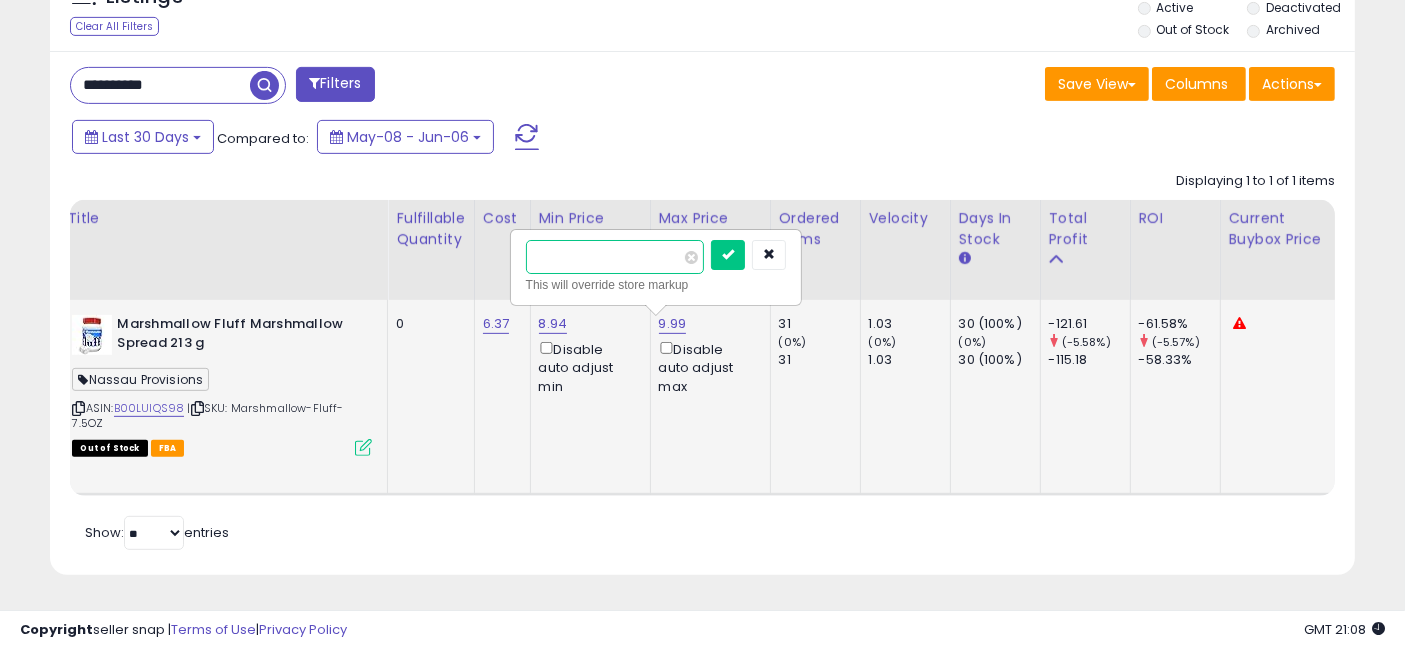 click on "****" at bounding box center (615, 257) 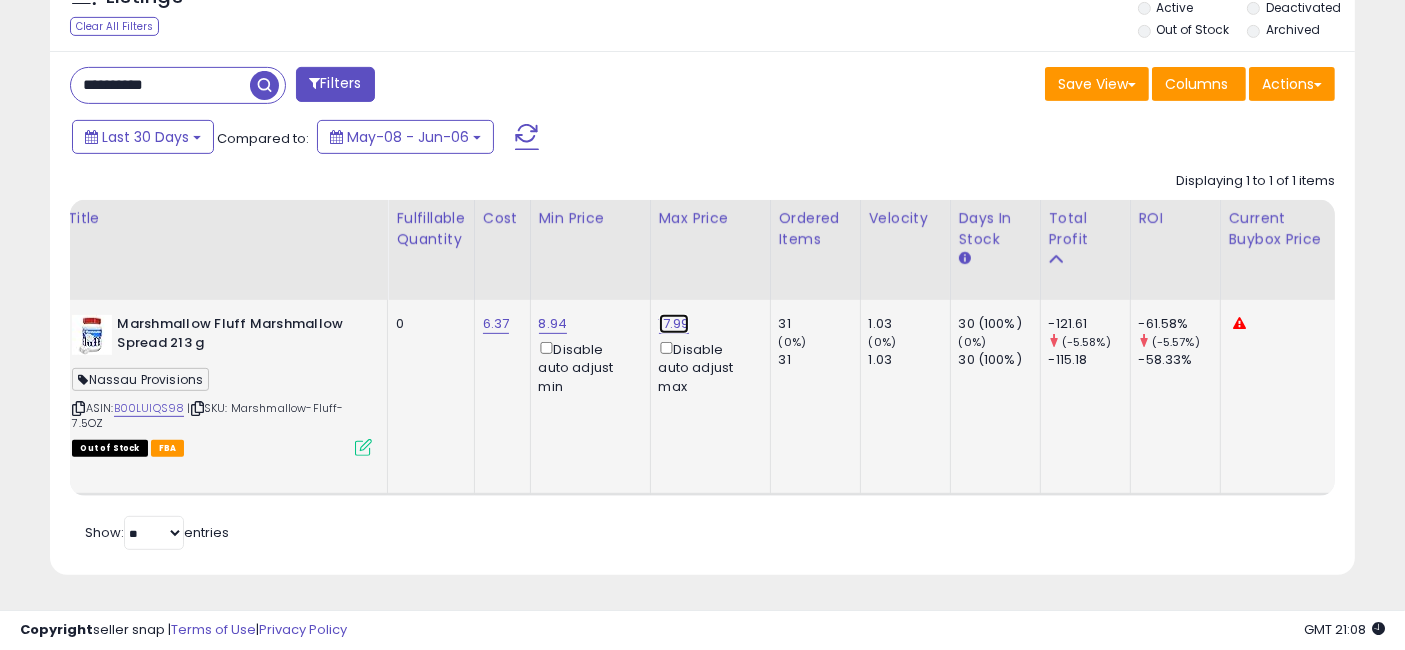 click on "17.99" at bounding box center [674, 324] 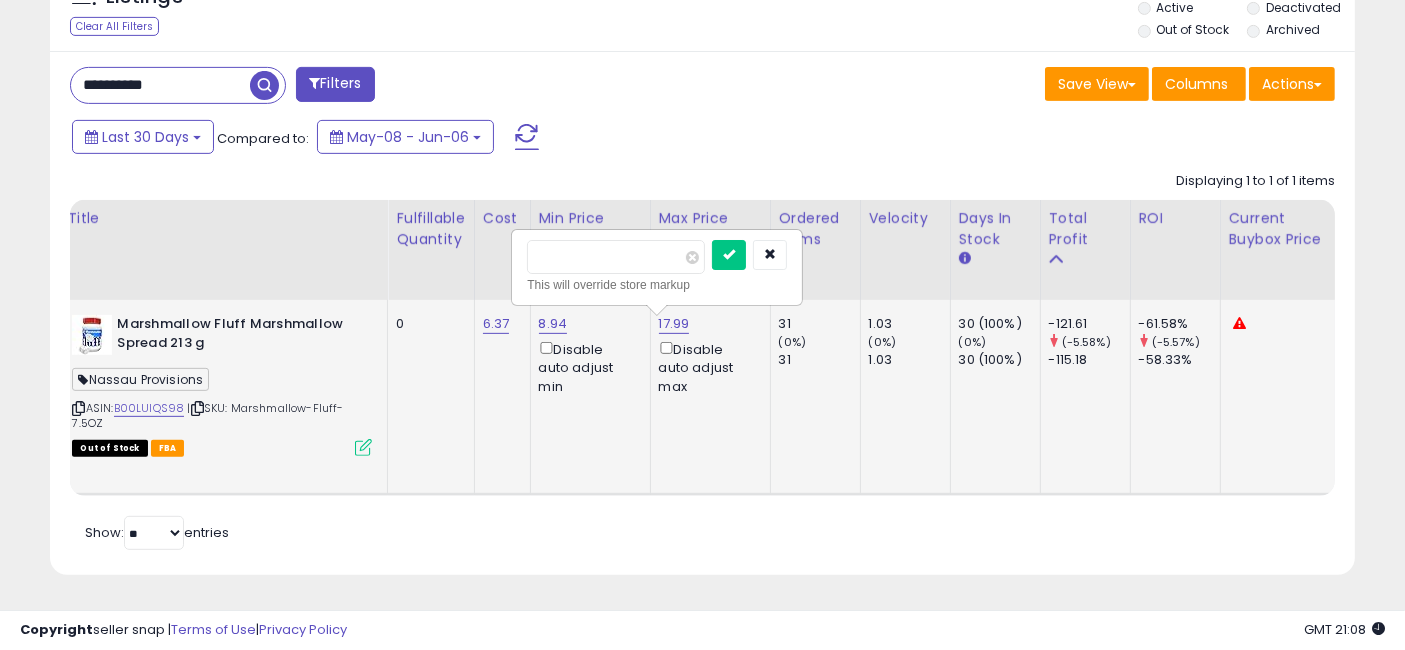 click on "*****" at bounding box center [616, 257] 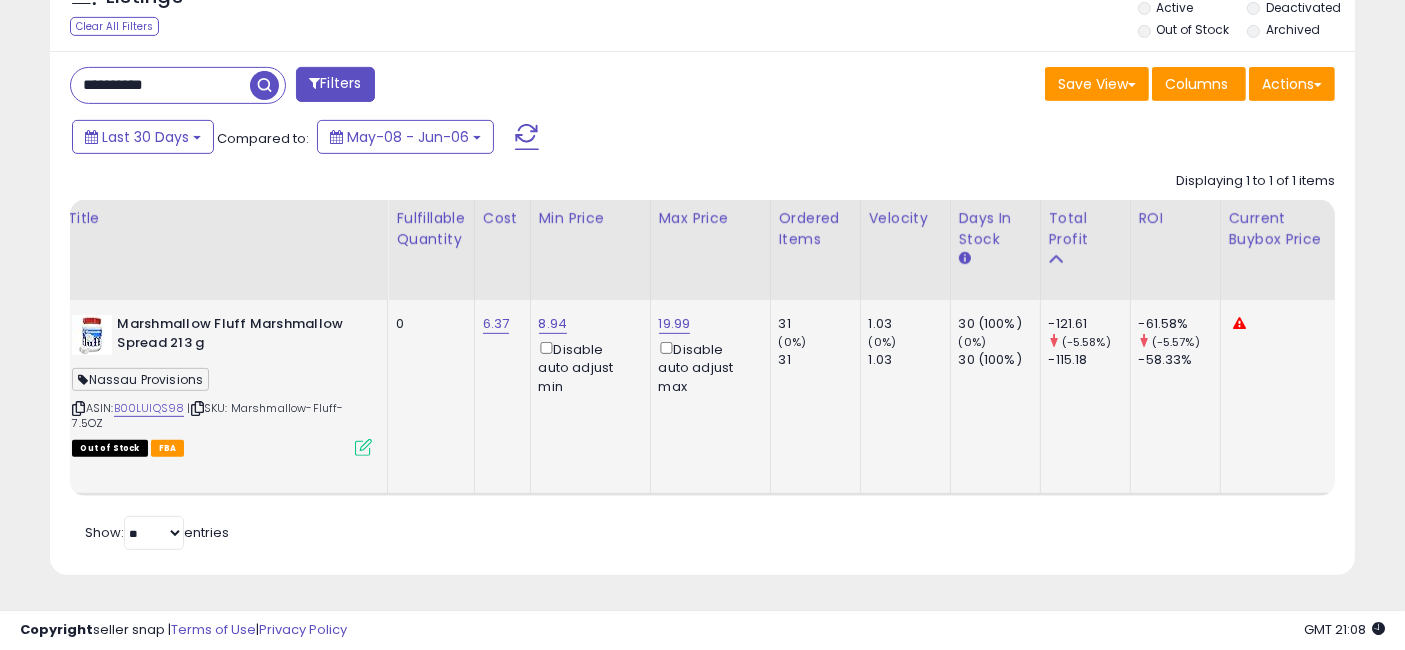 scroll, scrollTop: 0, scrollLeft: 2932, axis: horizontal 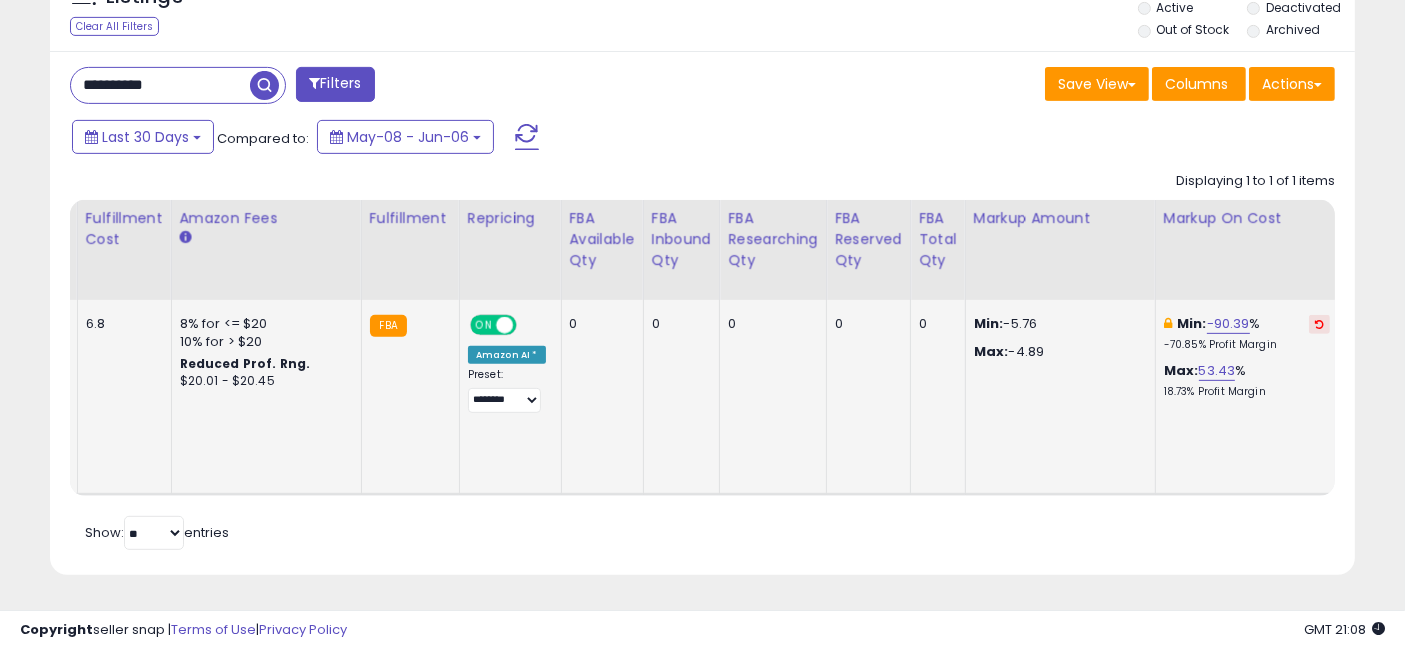 click at bounding box center (1319, 324) 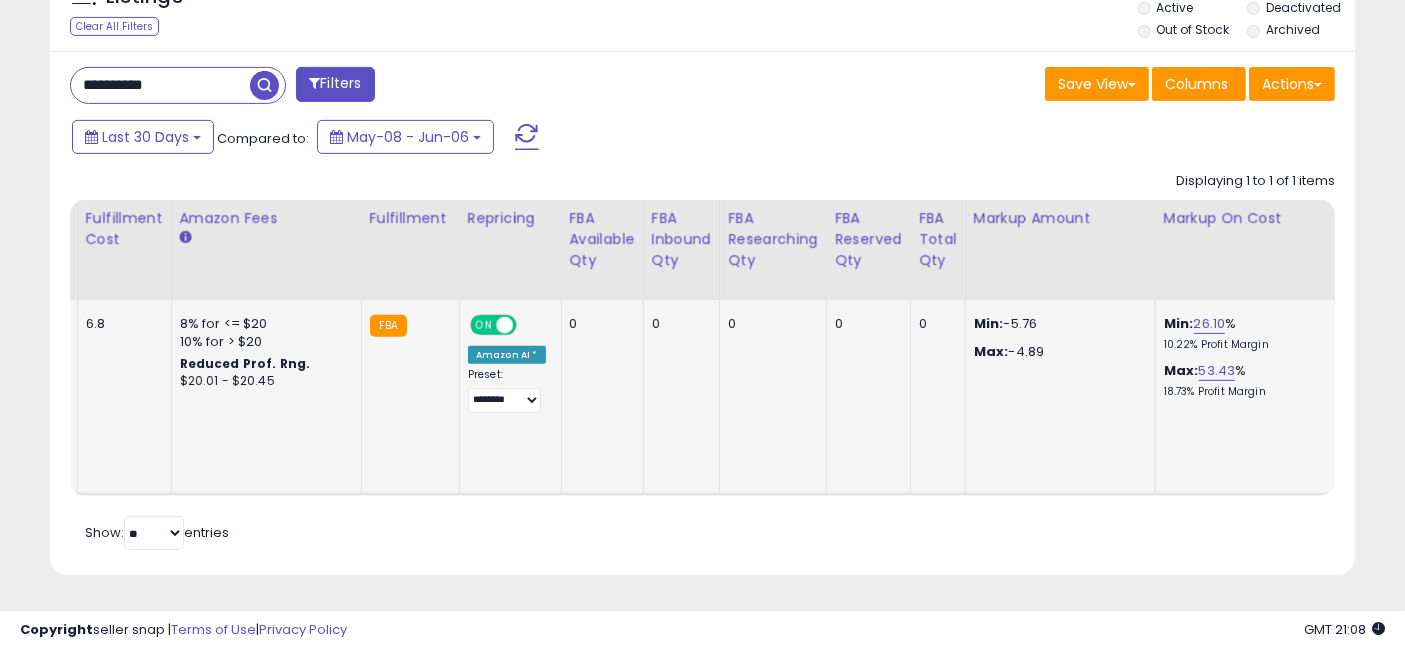 scroll, scrollTop: 0, scrollLeft: 3634, axis: horizontal 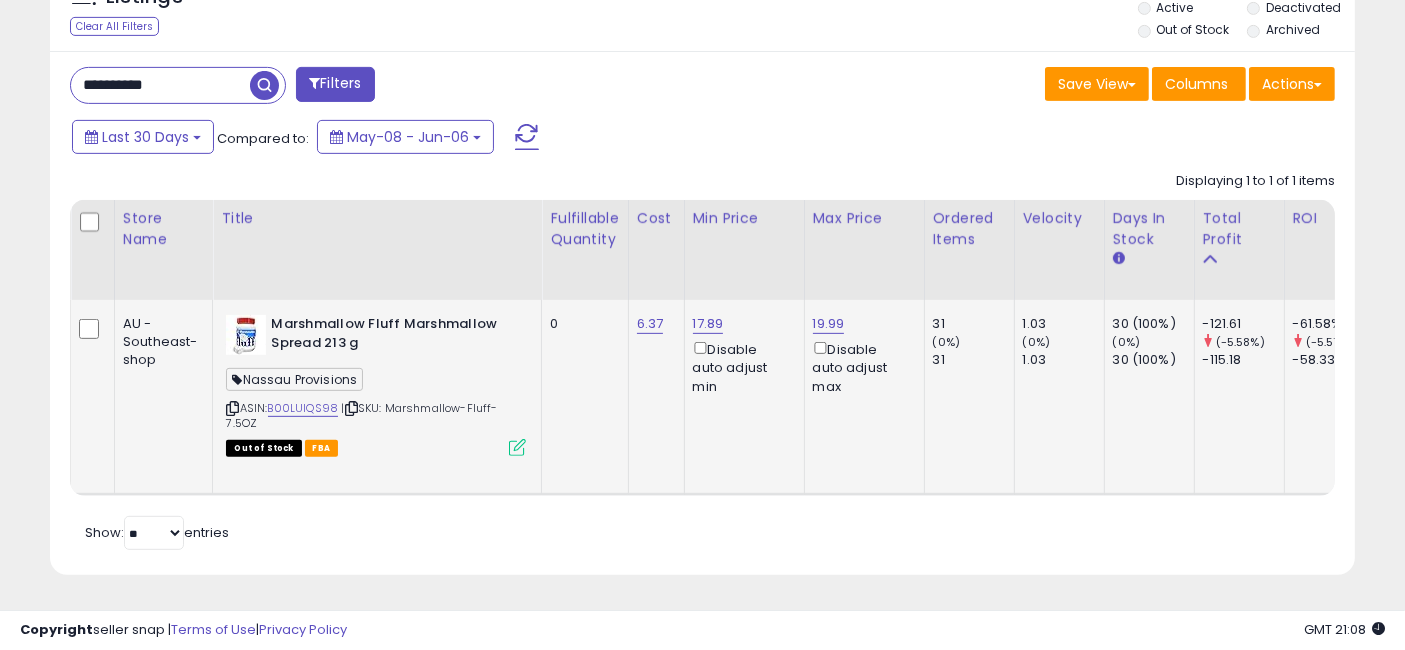 click at bounding box center [264, 85] 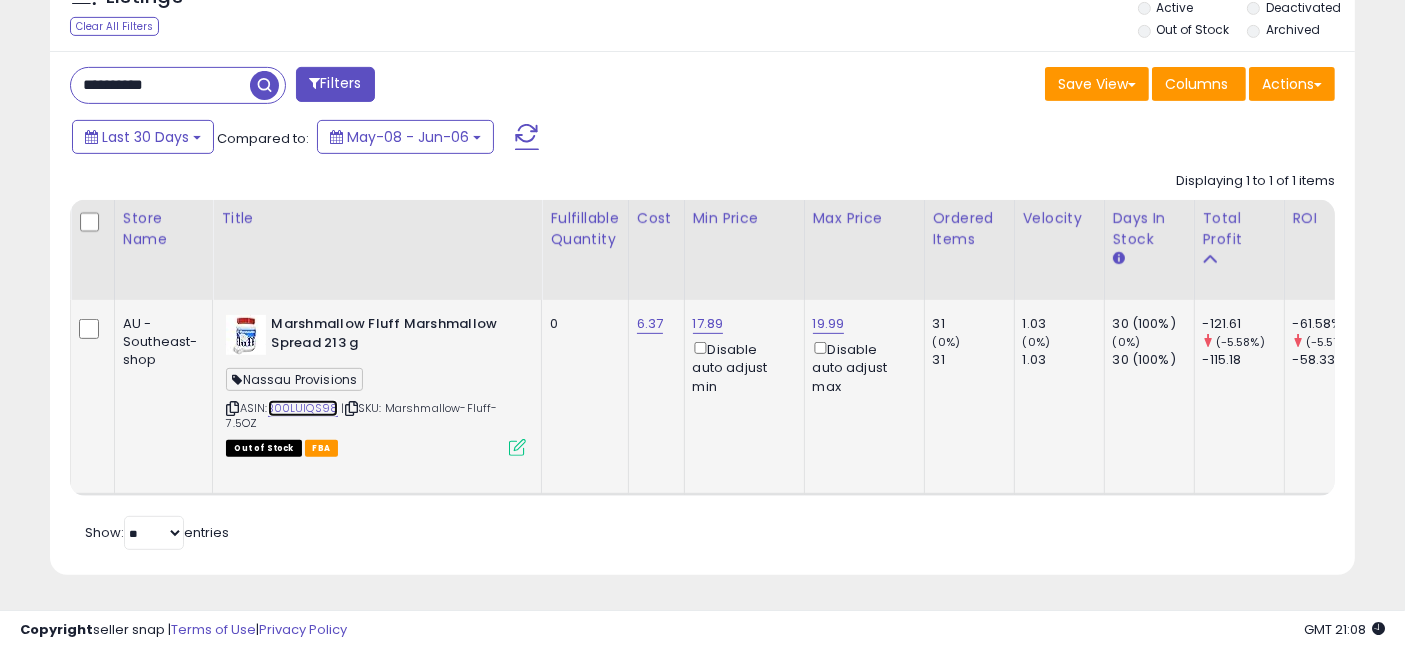 click on "B00LUIQS98" at bounding box center [303, 408] 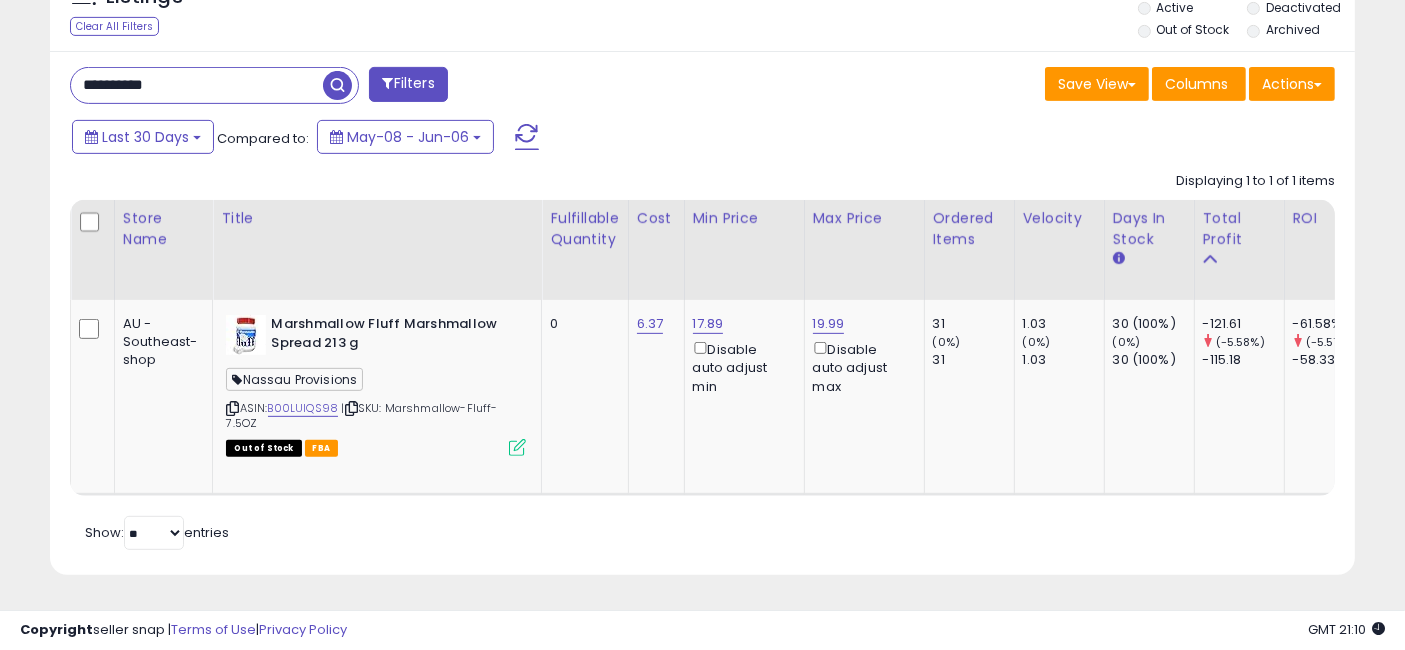 click on "**********" at bounding box center (197, 85) 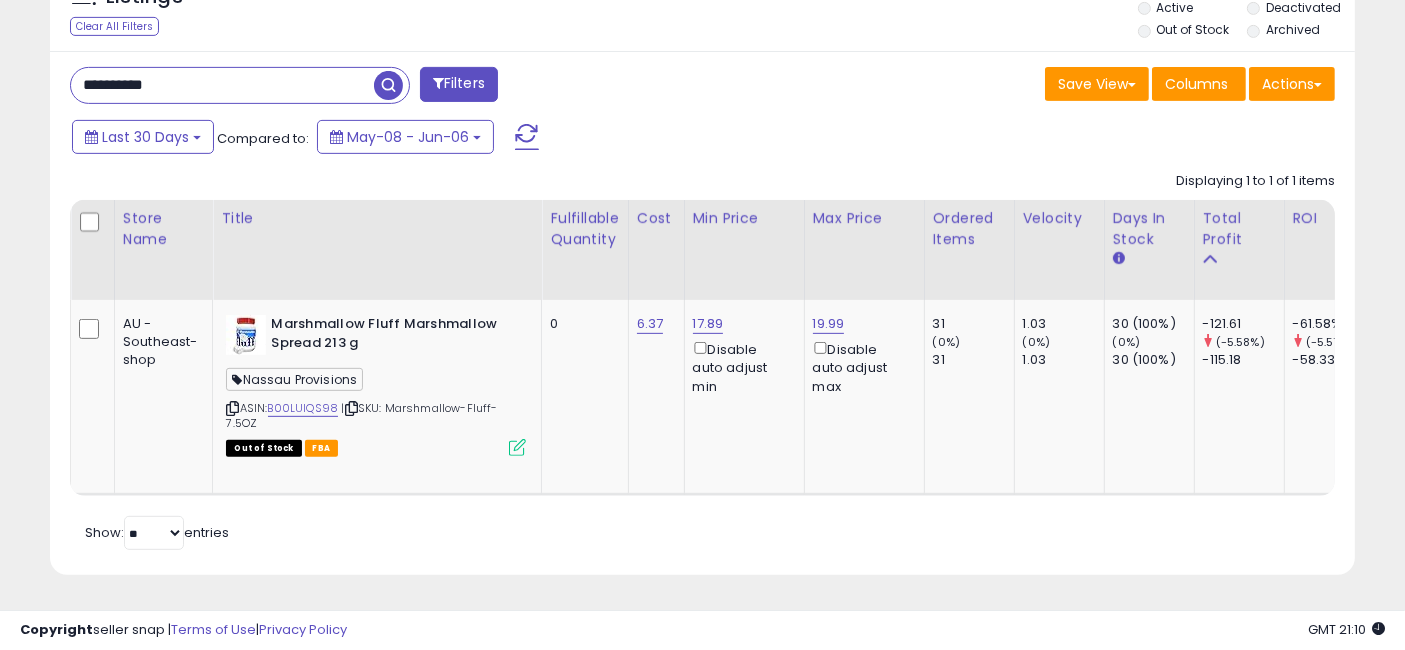 click on "**********" at bounding box center (222, 85) 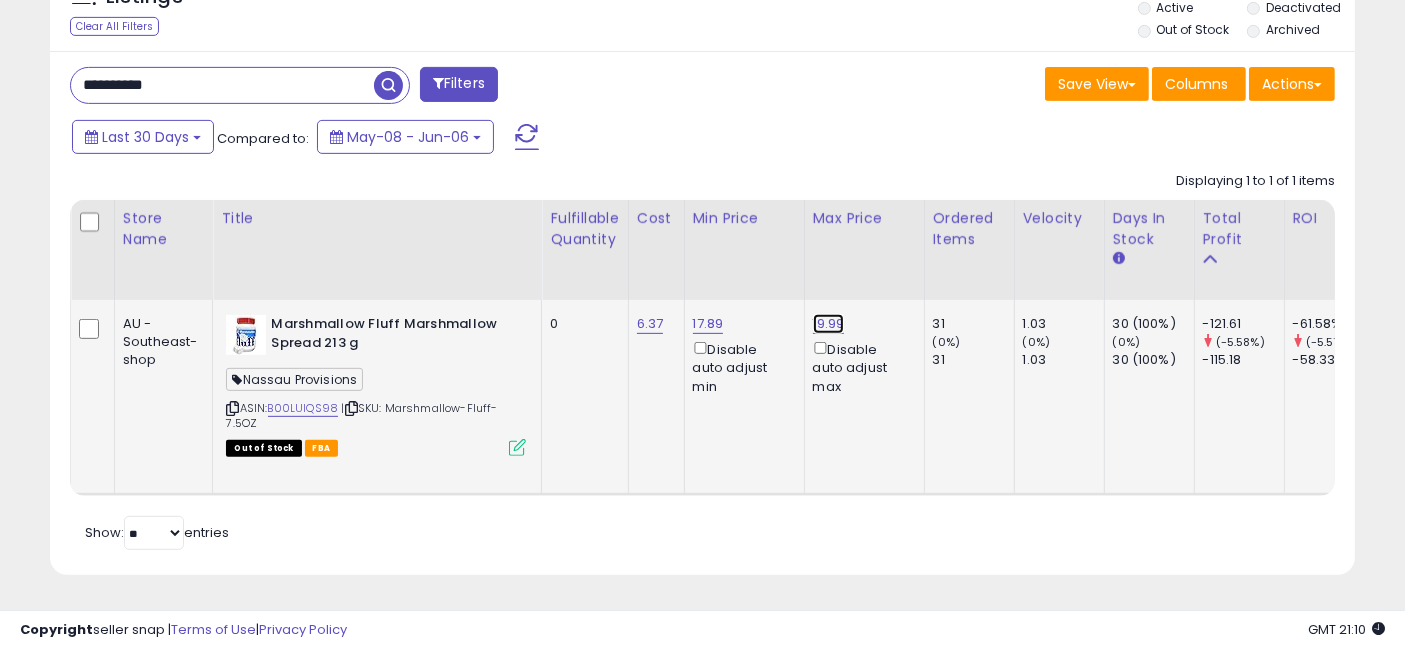 click on "19.99" at bounding box center (829, 324) 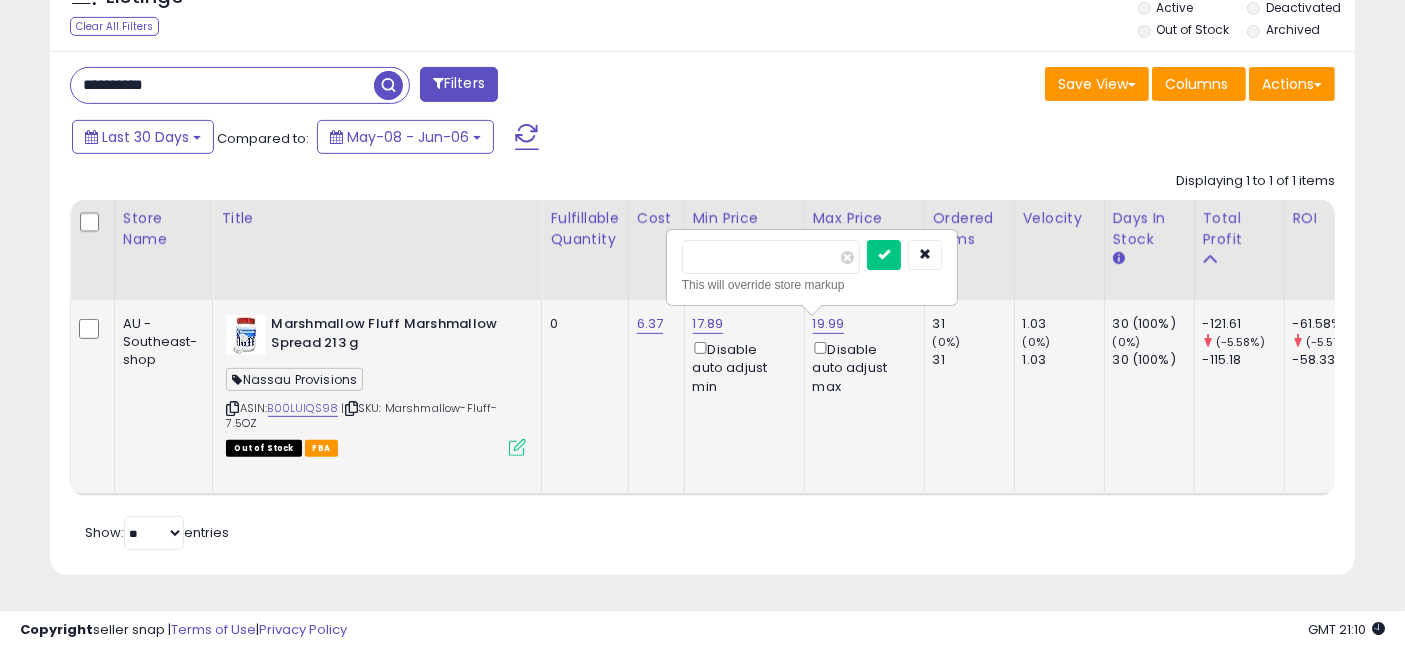 click on "*****" at bounding box center [771, 257] 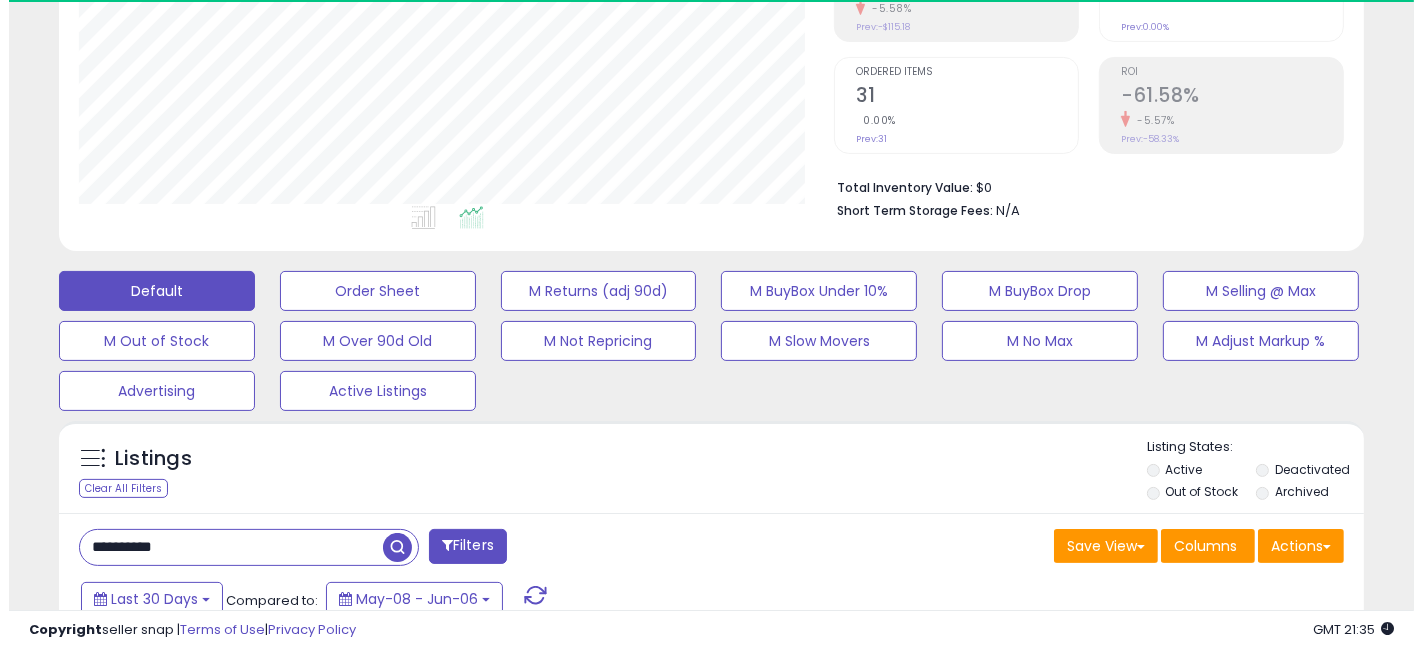 scroll, scrollTop: 281, scrollLeft: 0, axis: vertical 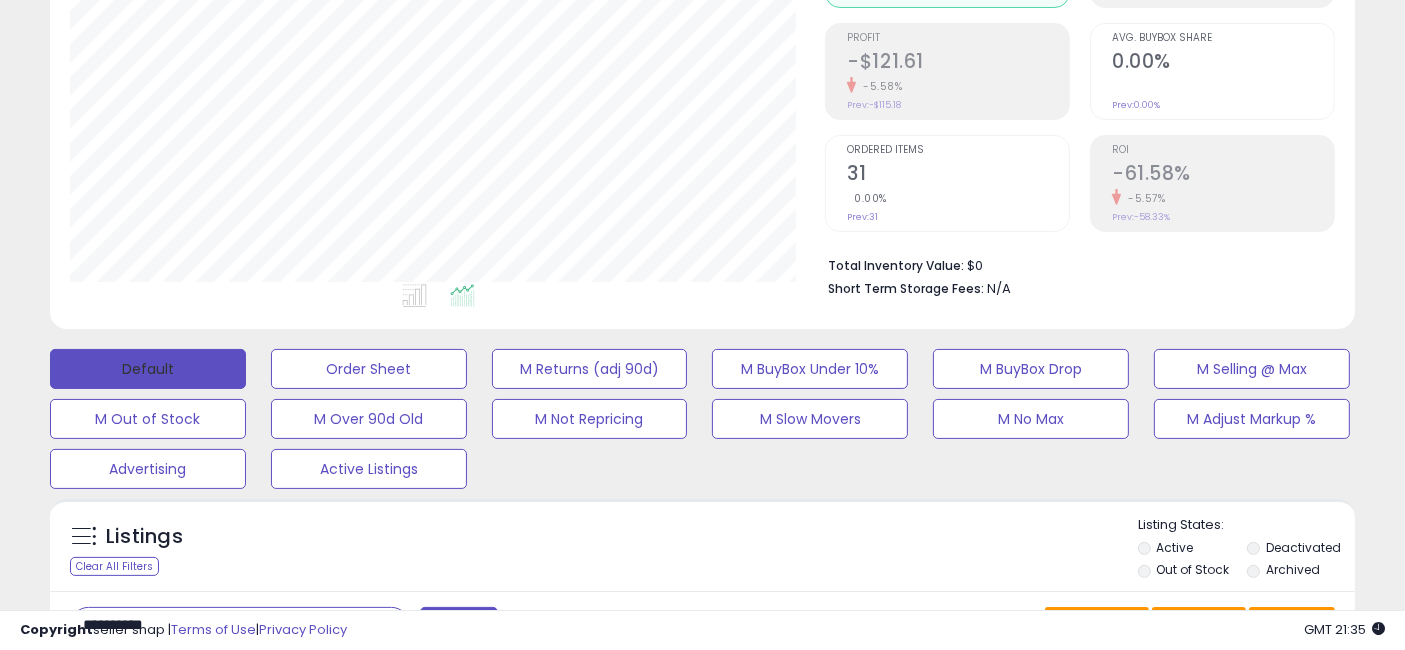 click on "Default" at bounding box center [148, 369] 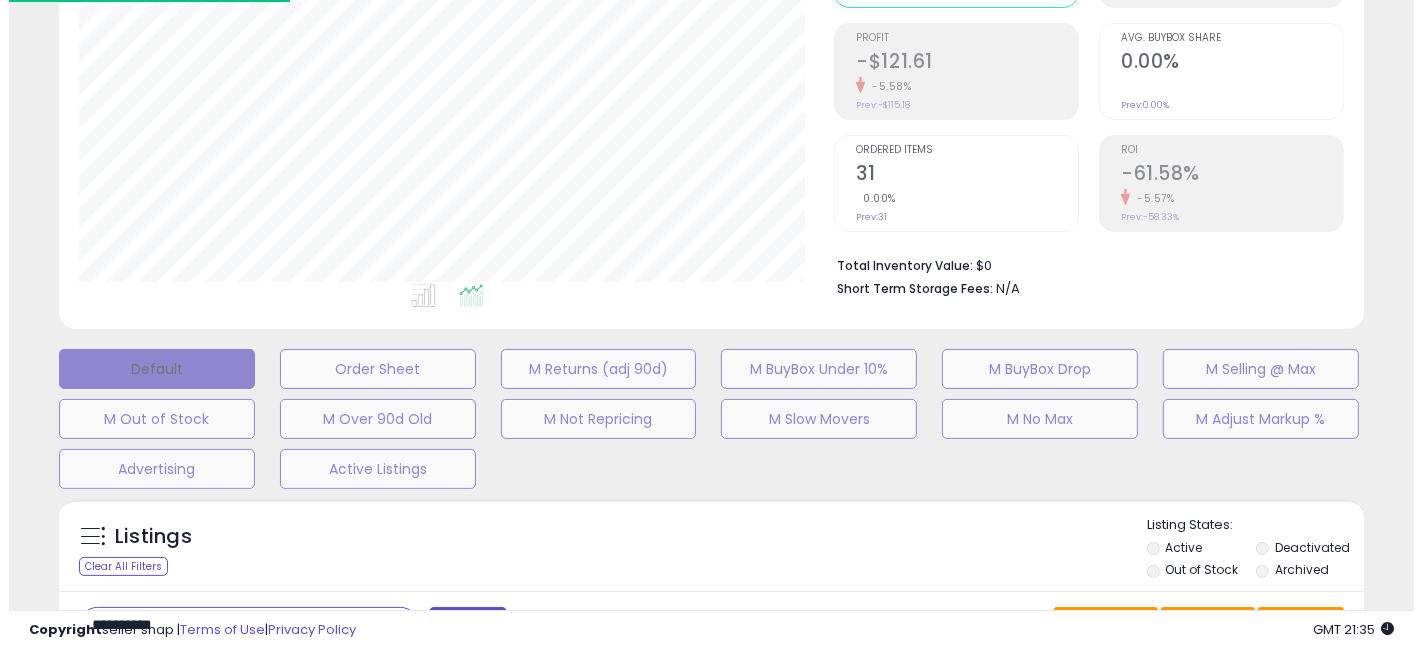 scroll, scrollTop: 999590, scrollLeft: 999234, axis: both 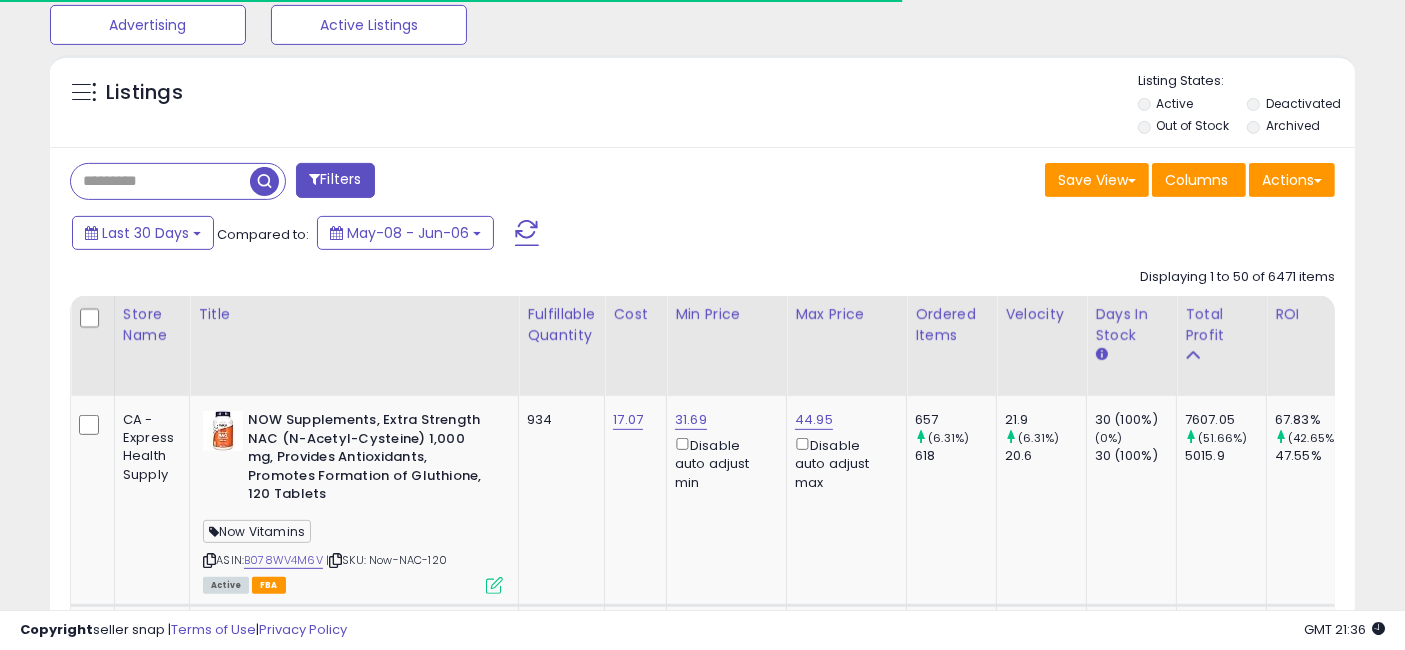 click on "Filters" at bounding box center (335, 180) 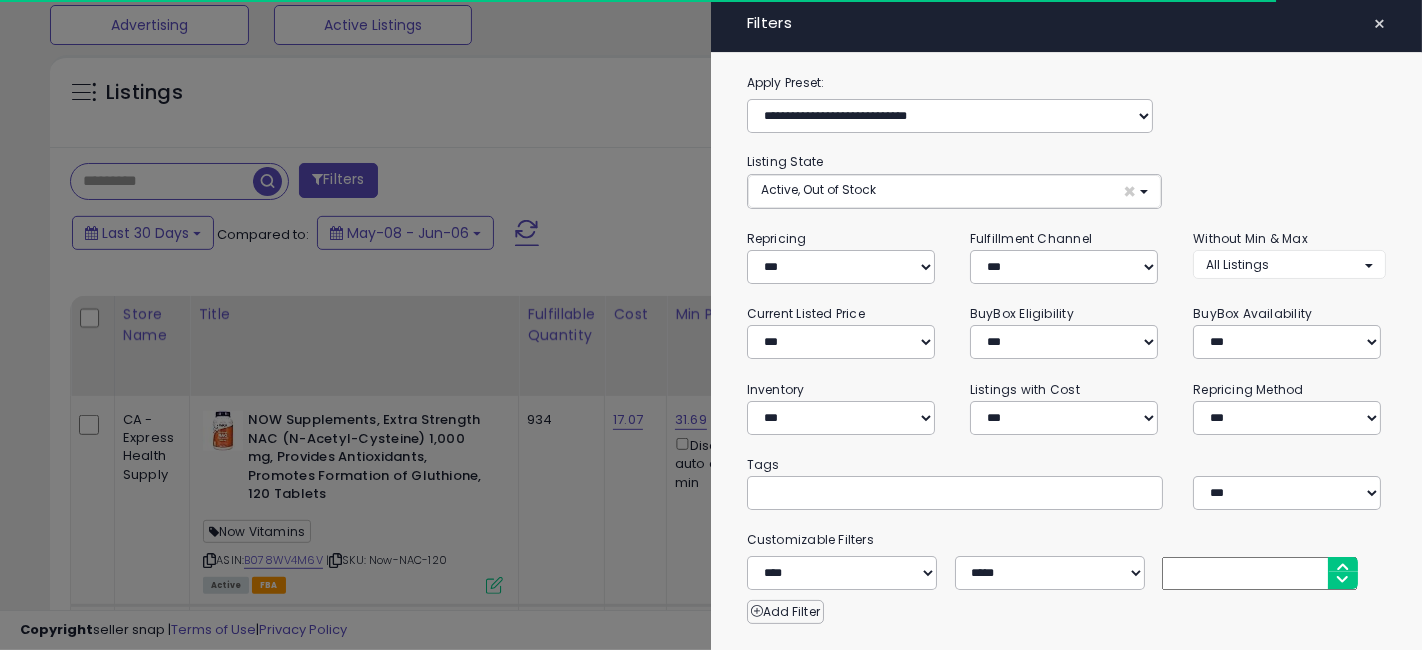 scroll, scrollTop: 297, scrollLeft: 0, axis: vertical 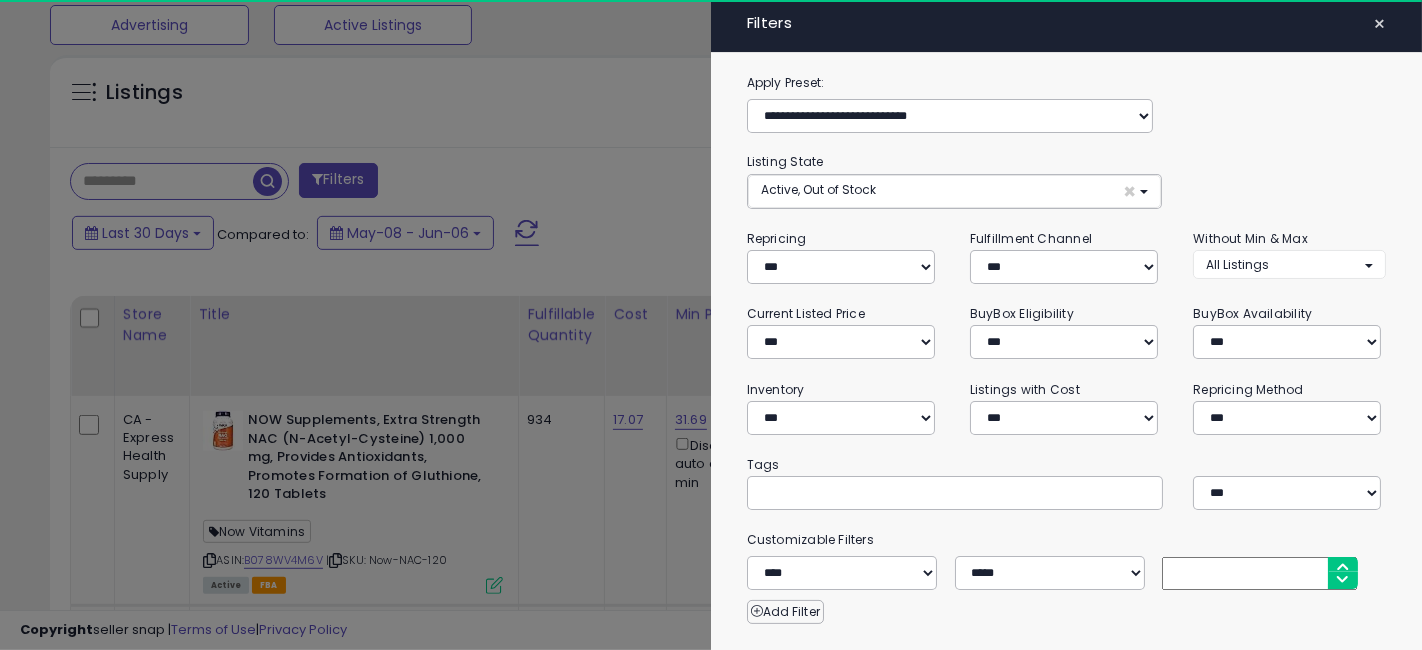 click on "×" at bounding box center [1379, 24] 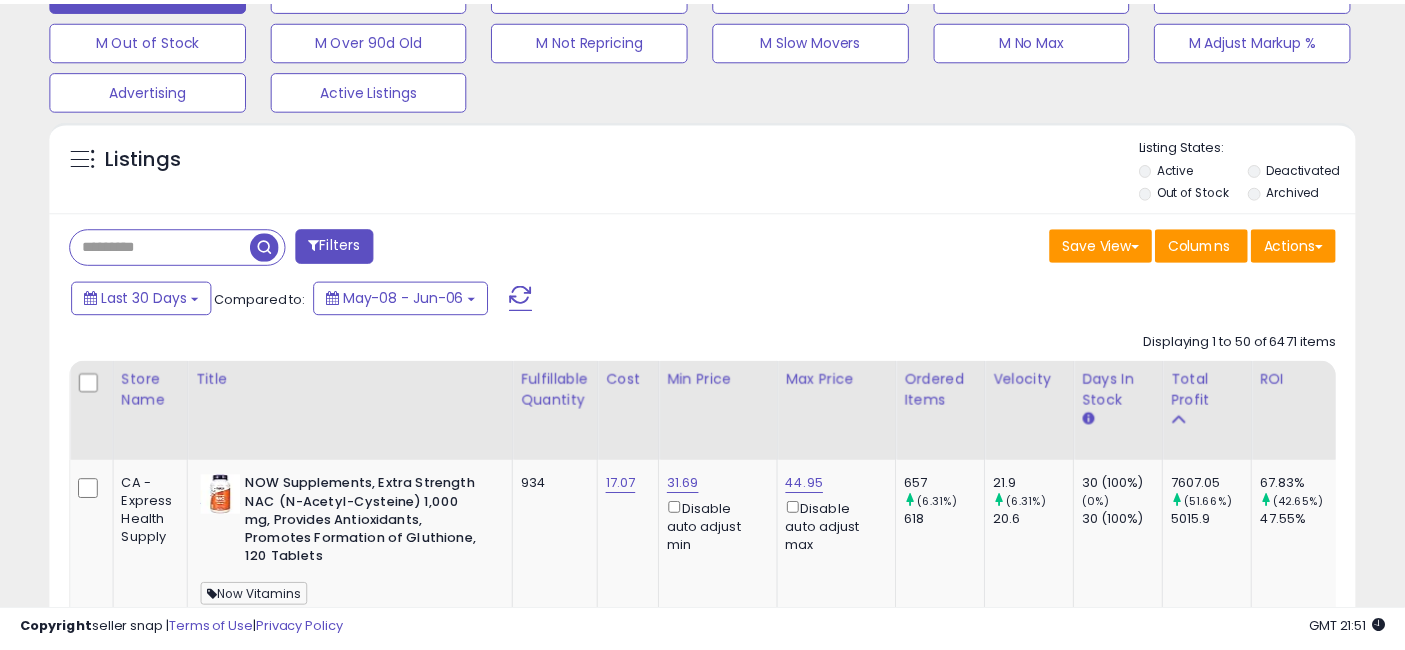scroll, scrollTop: 0, scrollLeft: 0, axis: both 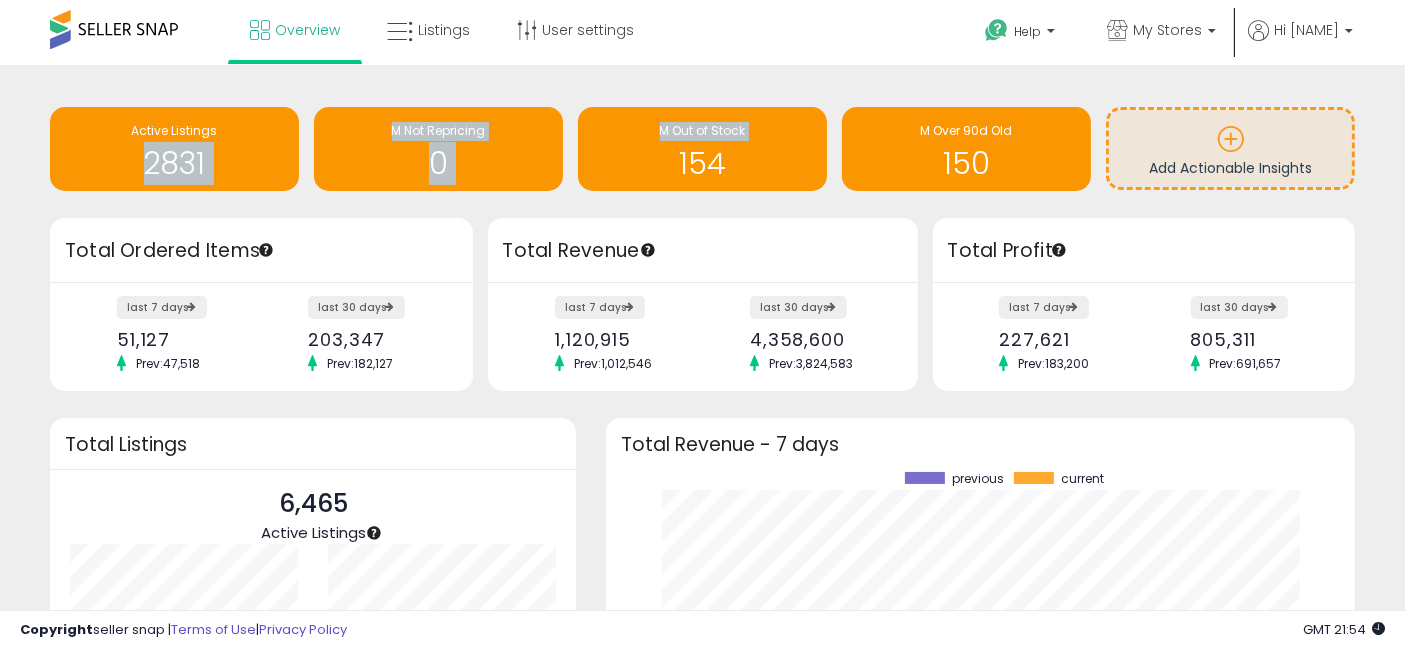 drag, startPoint x: 580, startPoint y: 210, endPoint x: 89, endPoint y: 165, distance: 493.0578 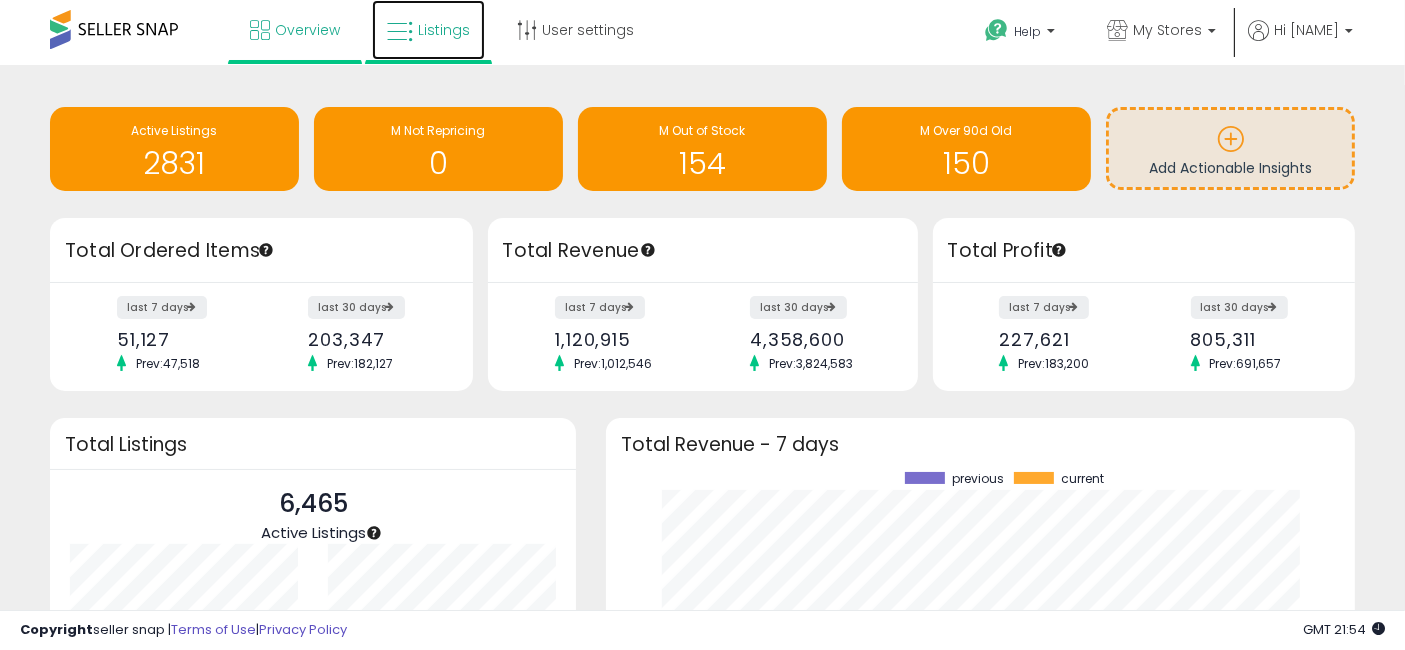 click on "Listings" at bounding box center (444, 30) 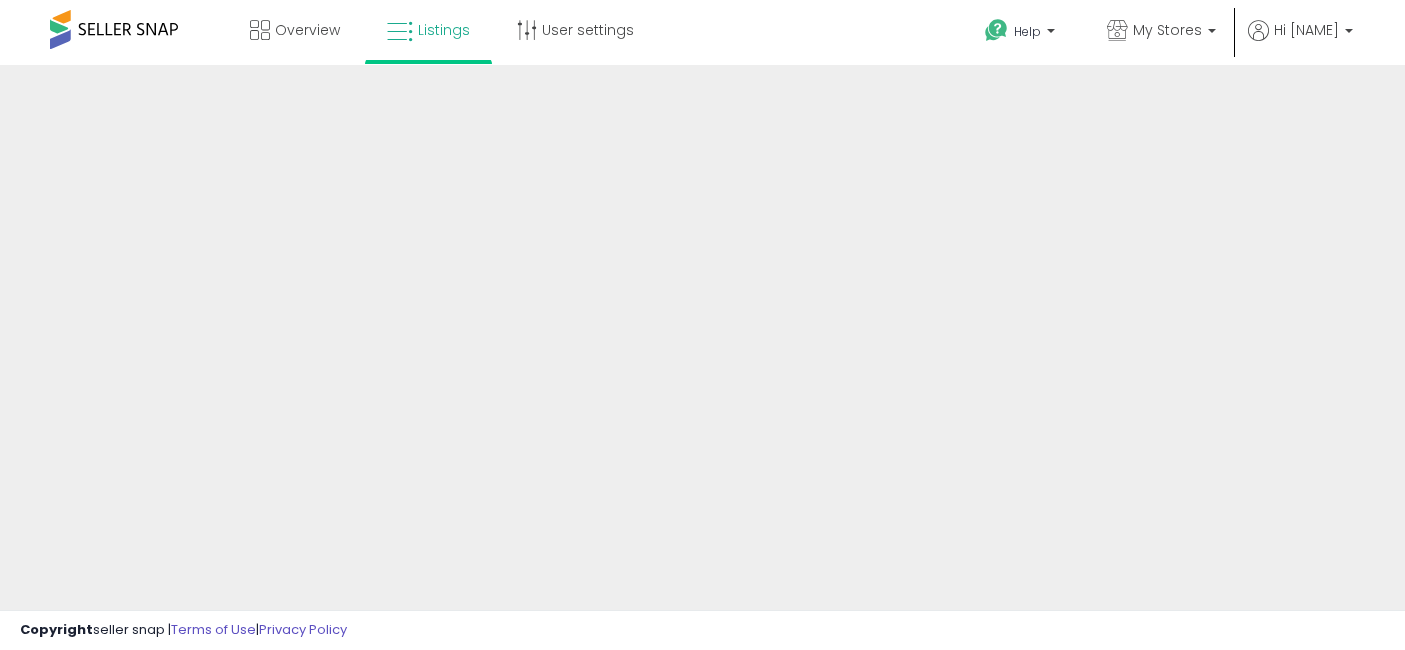 scroll, scrollTop: 0, scrollLeft: 0, axis: both 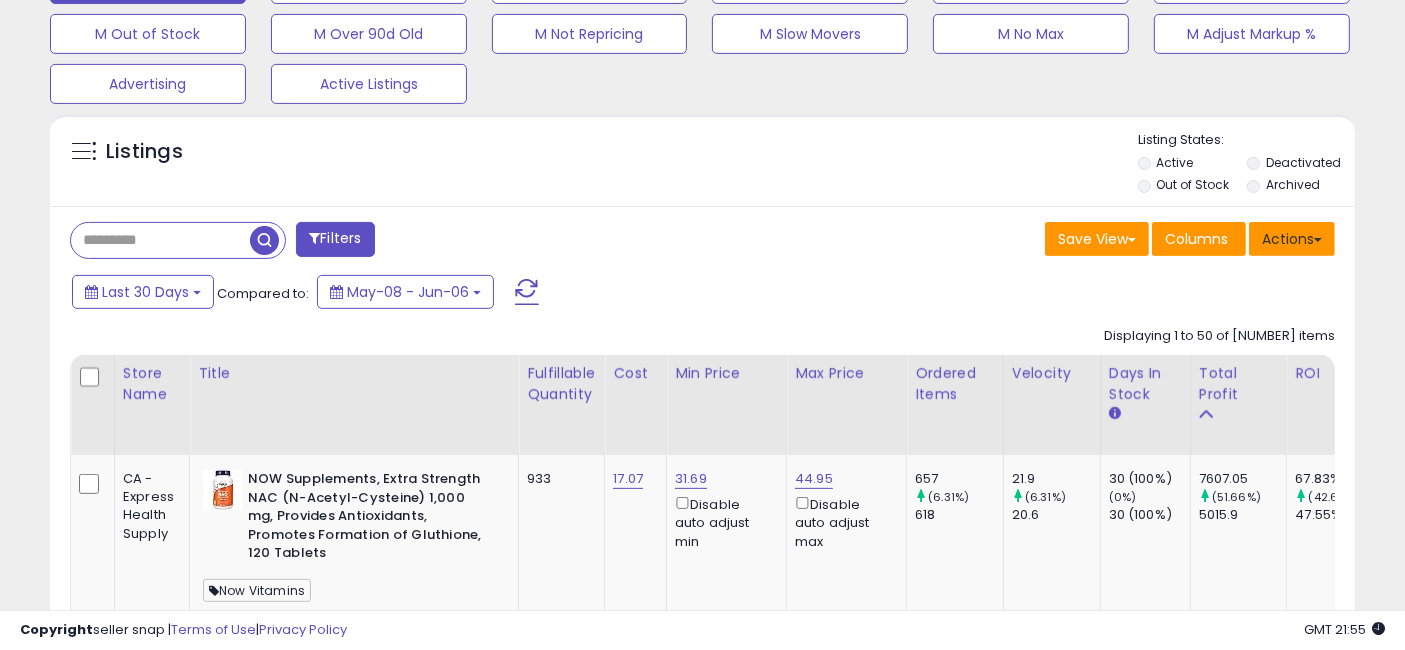click on "Actions" at bounding box center [1292, 239] 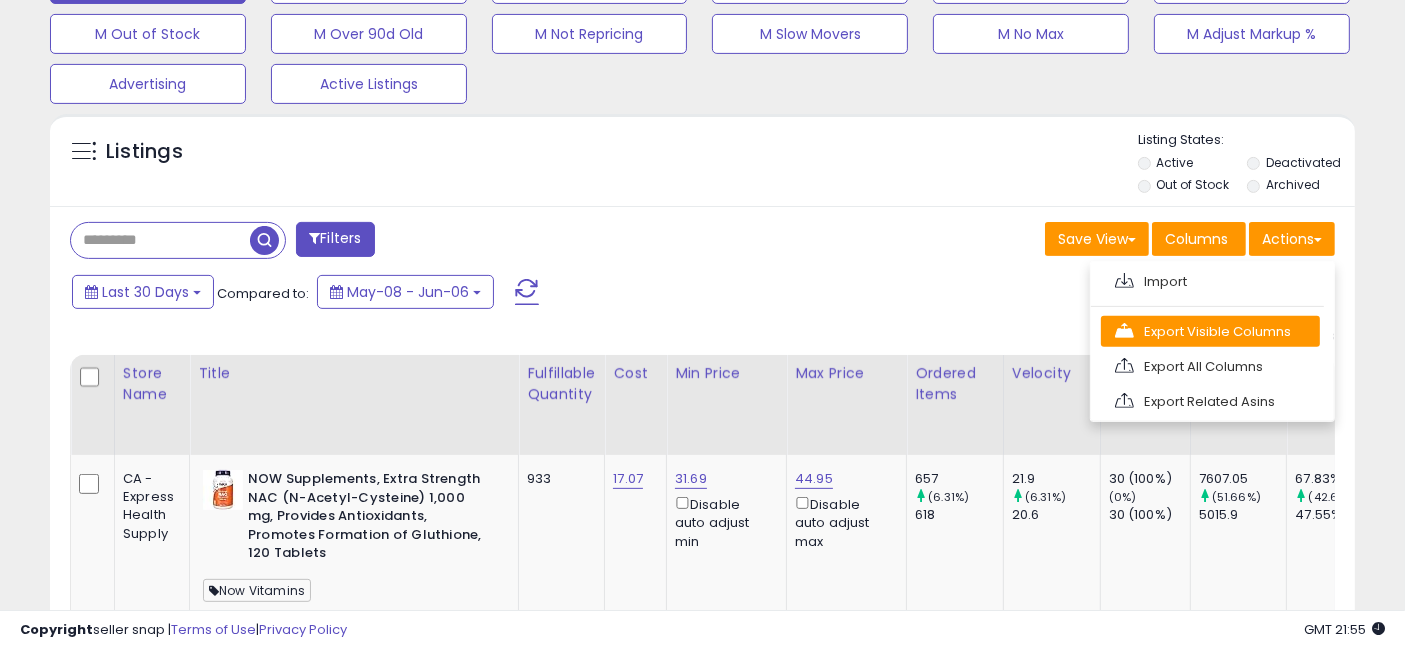 click on "Export Visible Columns" at bounding box center (1210, 281) 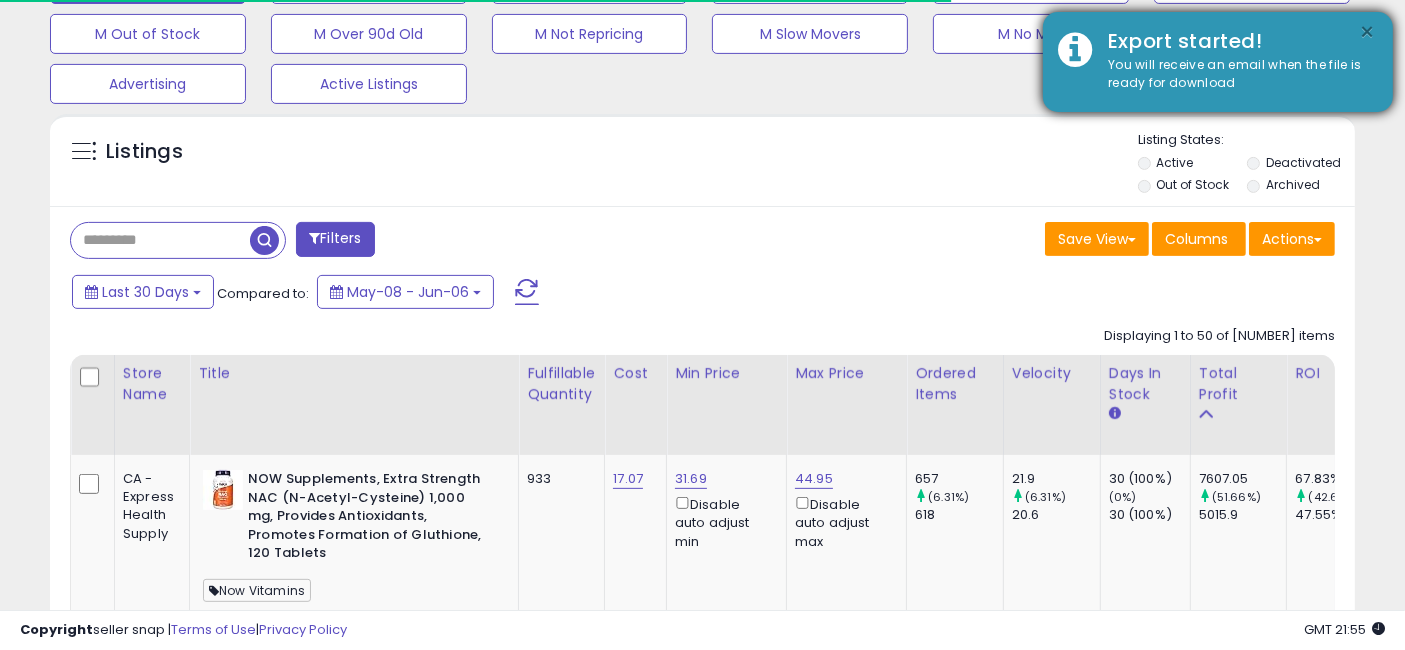 click on "×" at bounding box center (1368, 32) 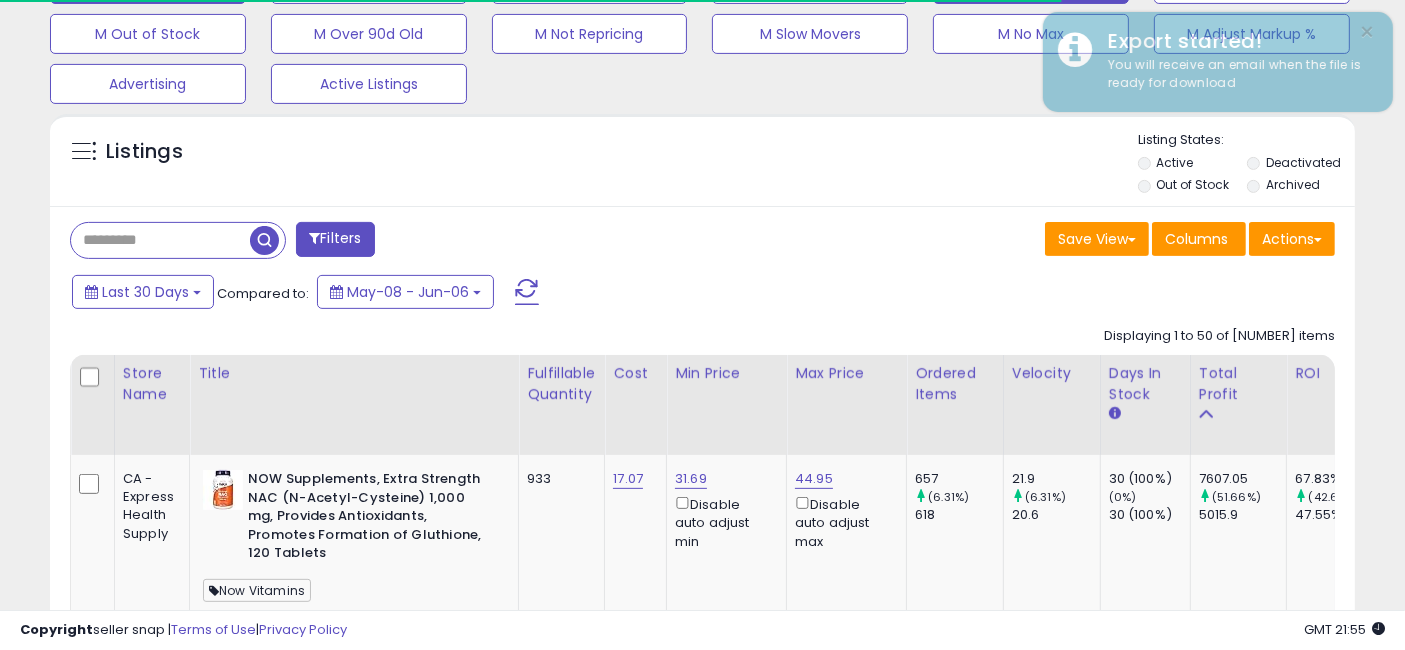 scroll, scrollTop: 0, scrollLeft: 0, axis: both 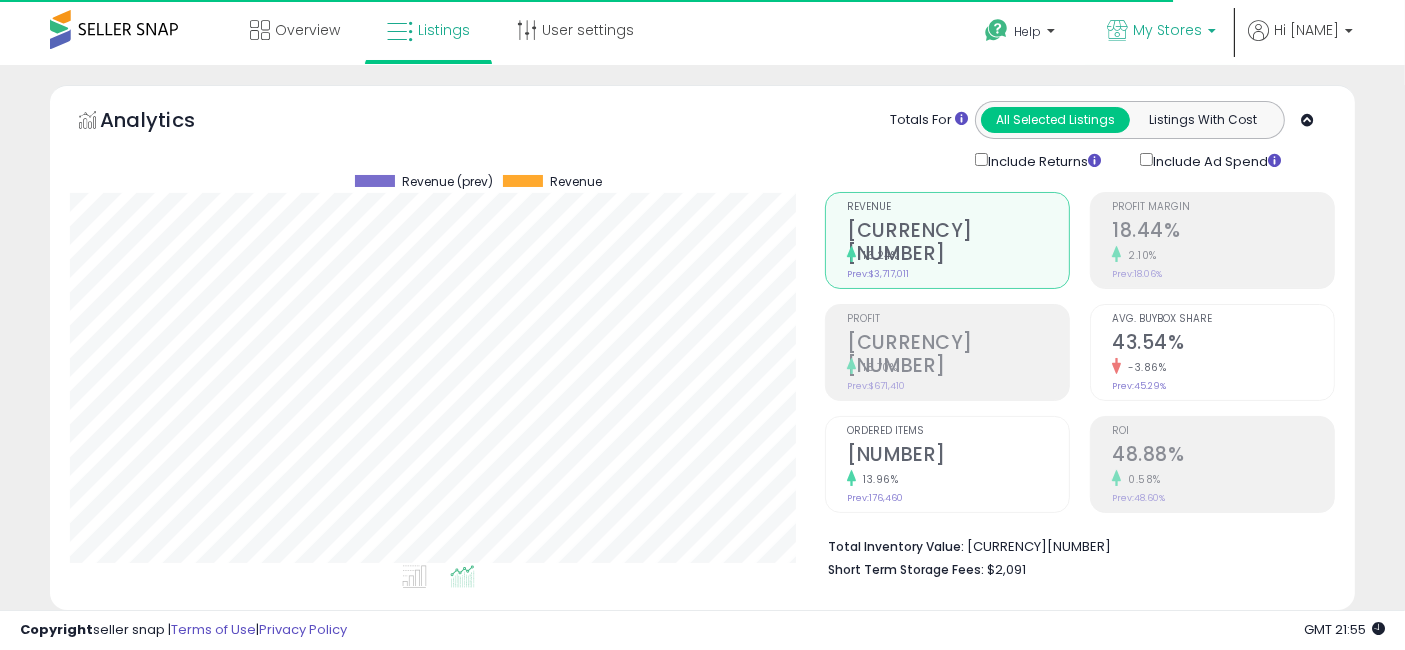 click on "My Stores" at bounding box center (1161, 32) 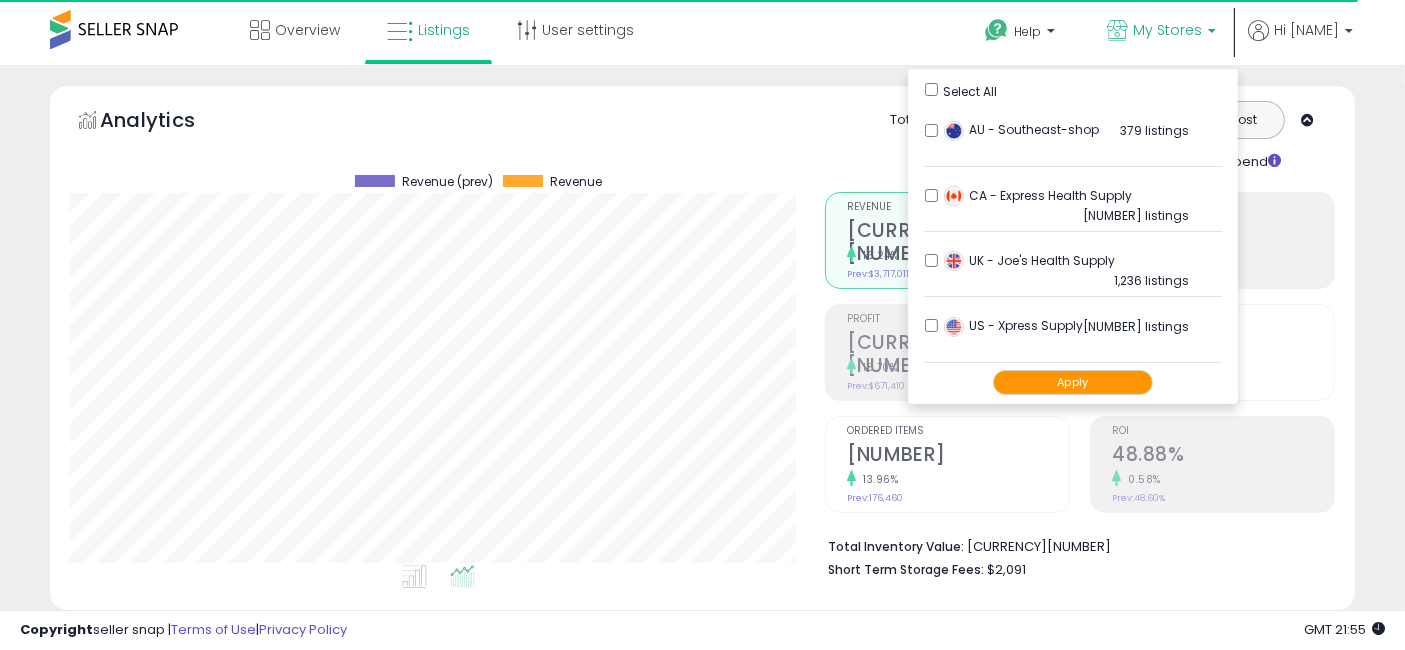 click on "Apply" at bounding box center [1073, 382] 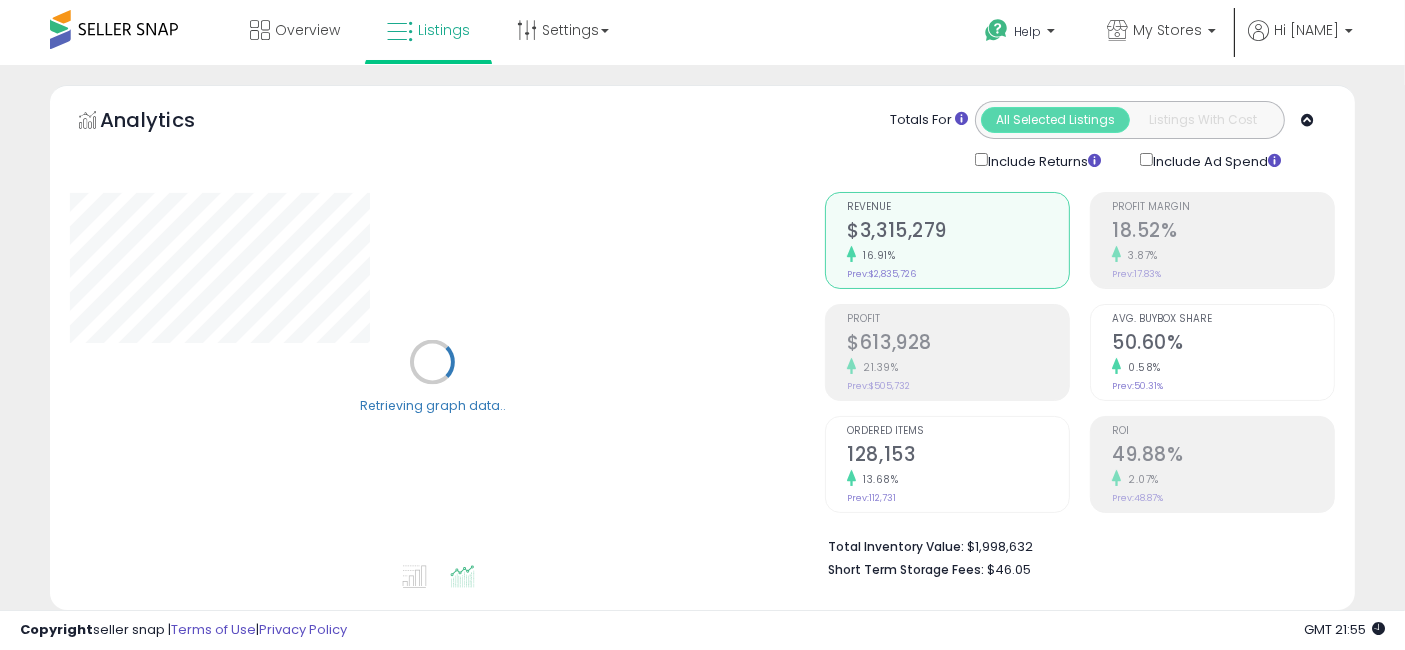 scroll, scrollTop: 444, scrollLeft: 0, axis: vertical 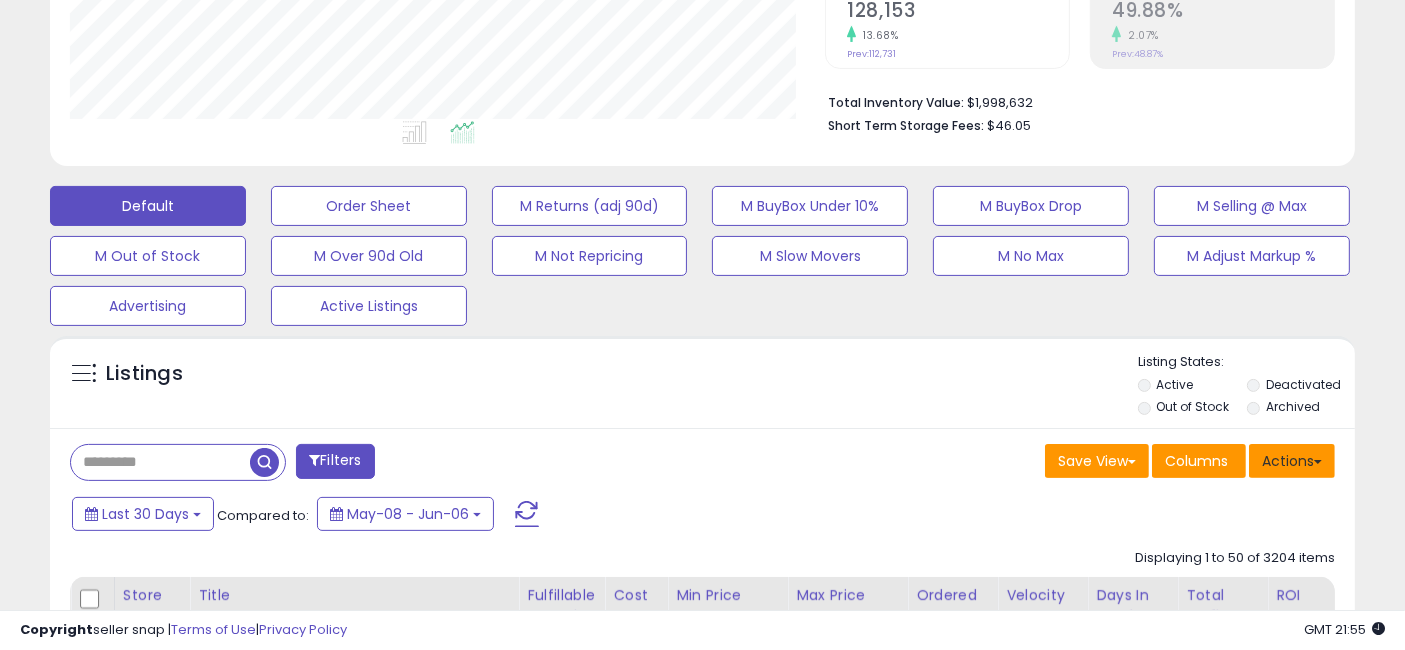 click on "Actions" at bounding box center (1292, 461) 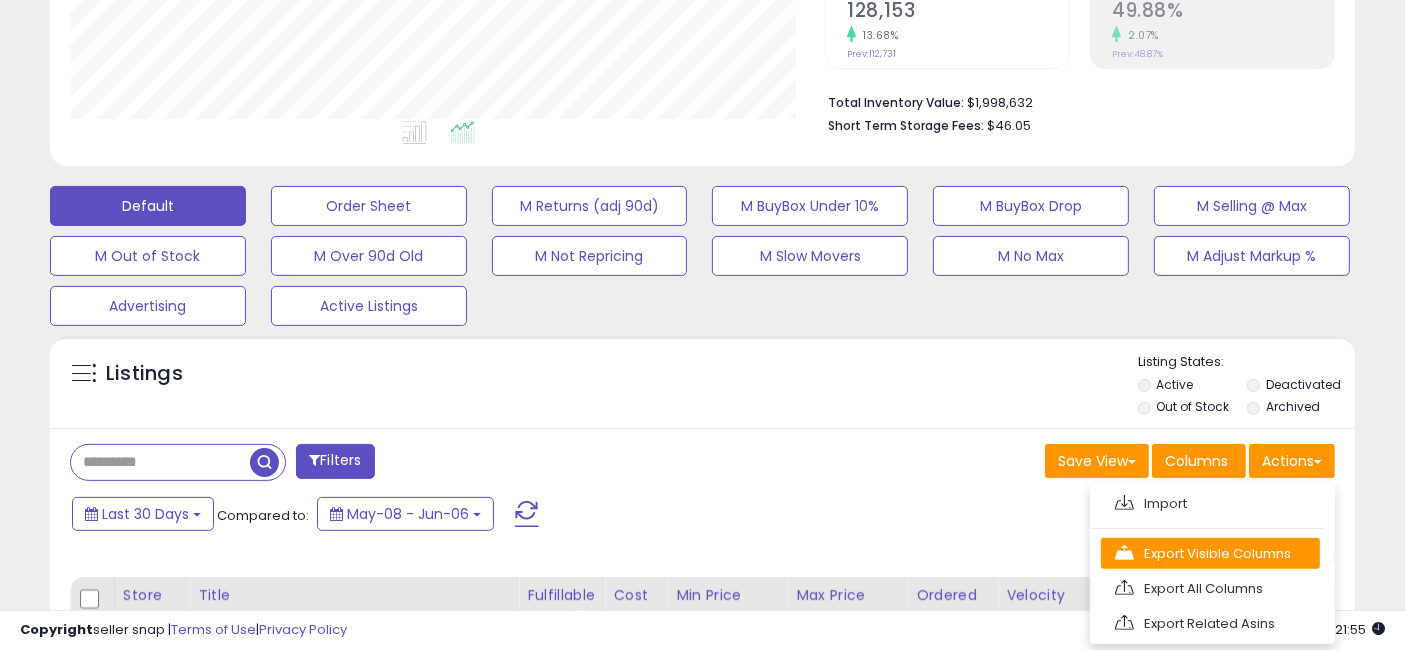 click on "Export Visible Columns" at bounding box center (1210, 503) 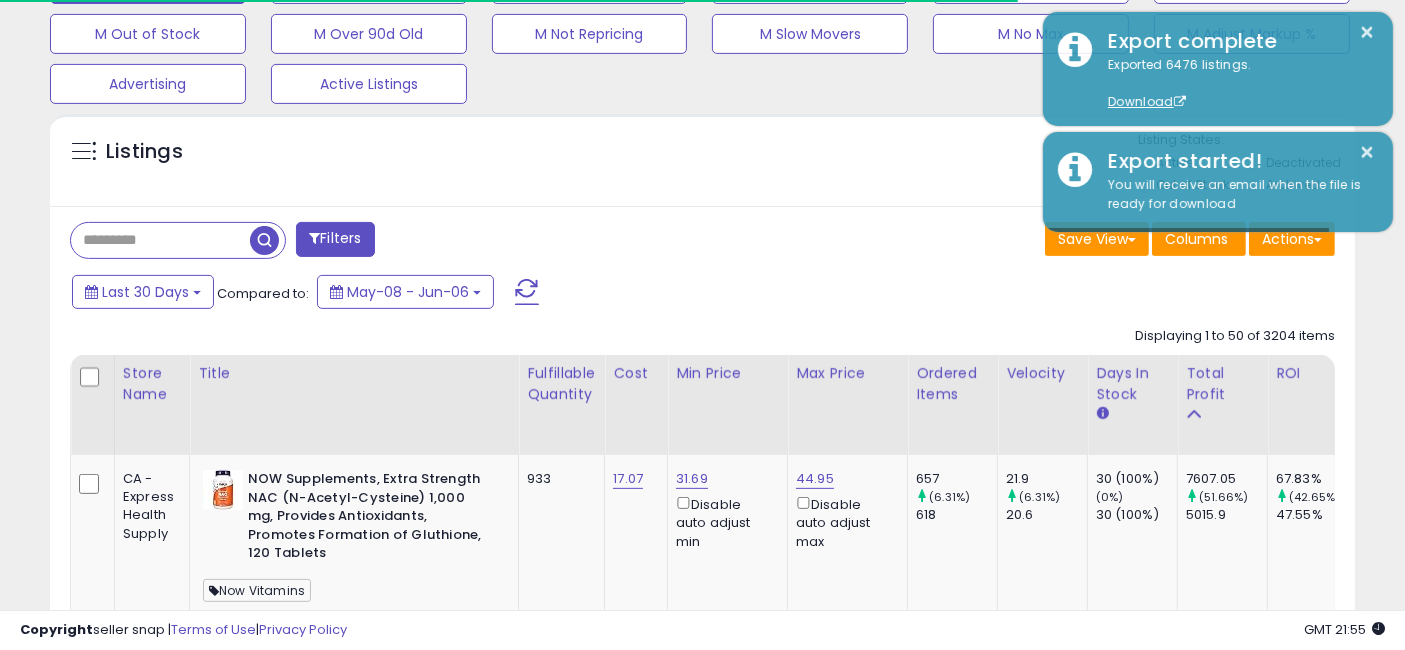 scroll, scrollTop: 555, scrollLeft: 0, axis: vertical 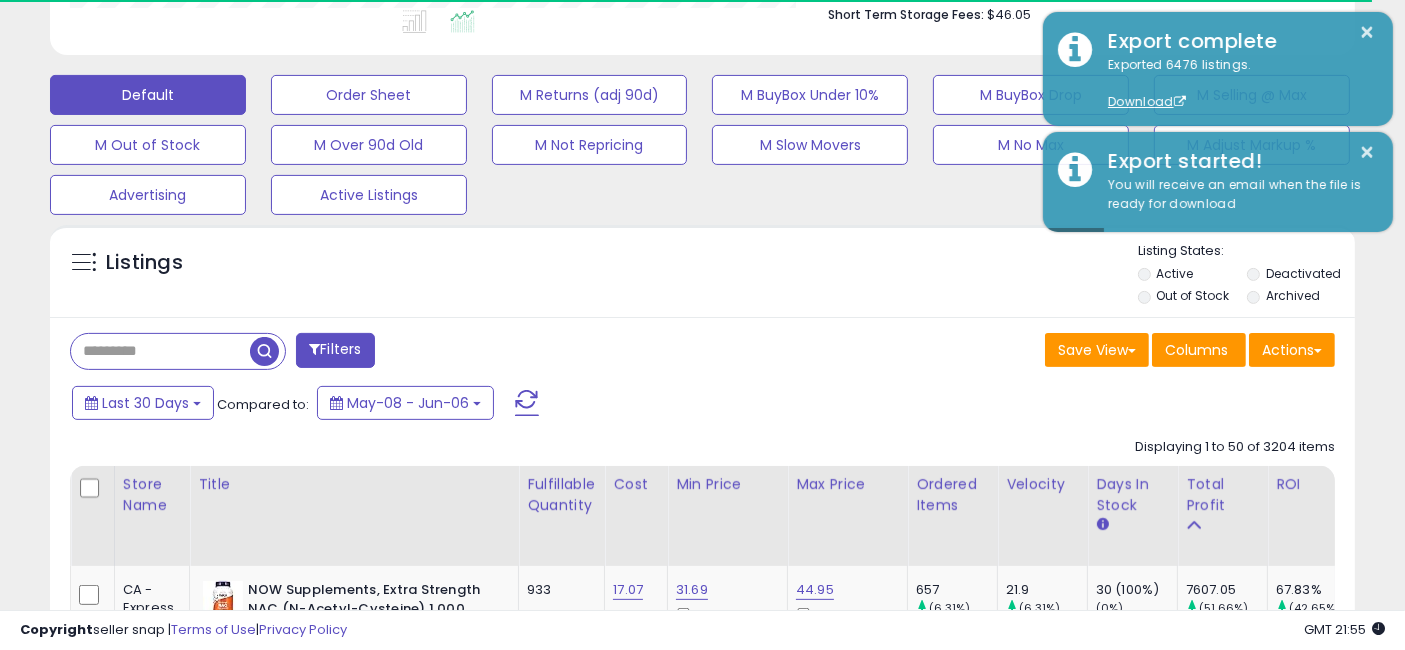 click on "Save View
Save As New View
Update Current View
Columns
Actions
Import  Export Visible Columns" at bounding box center [1027, 352] 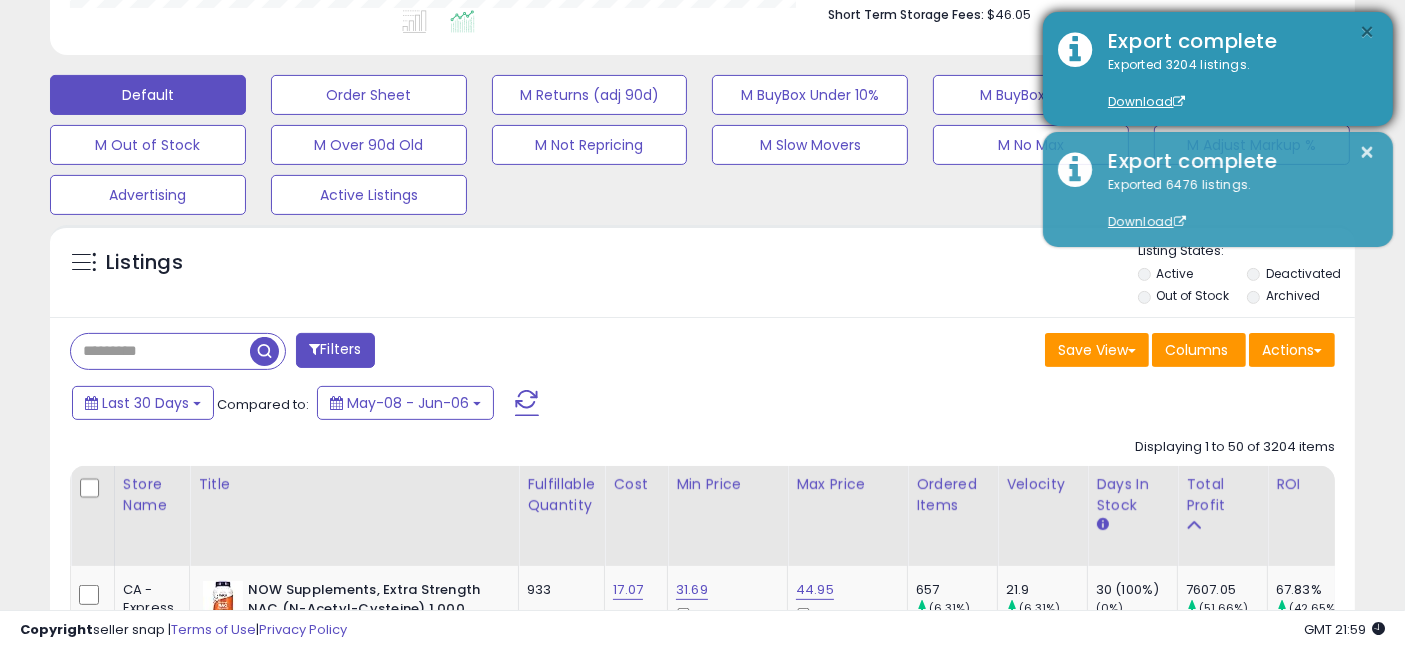 click on "×" at bounding box center (1368, 32) 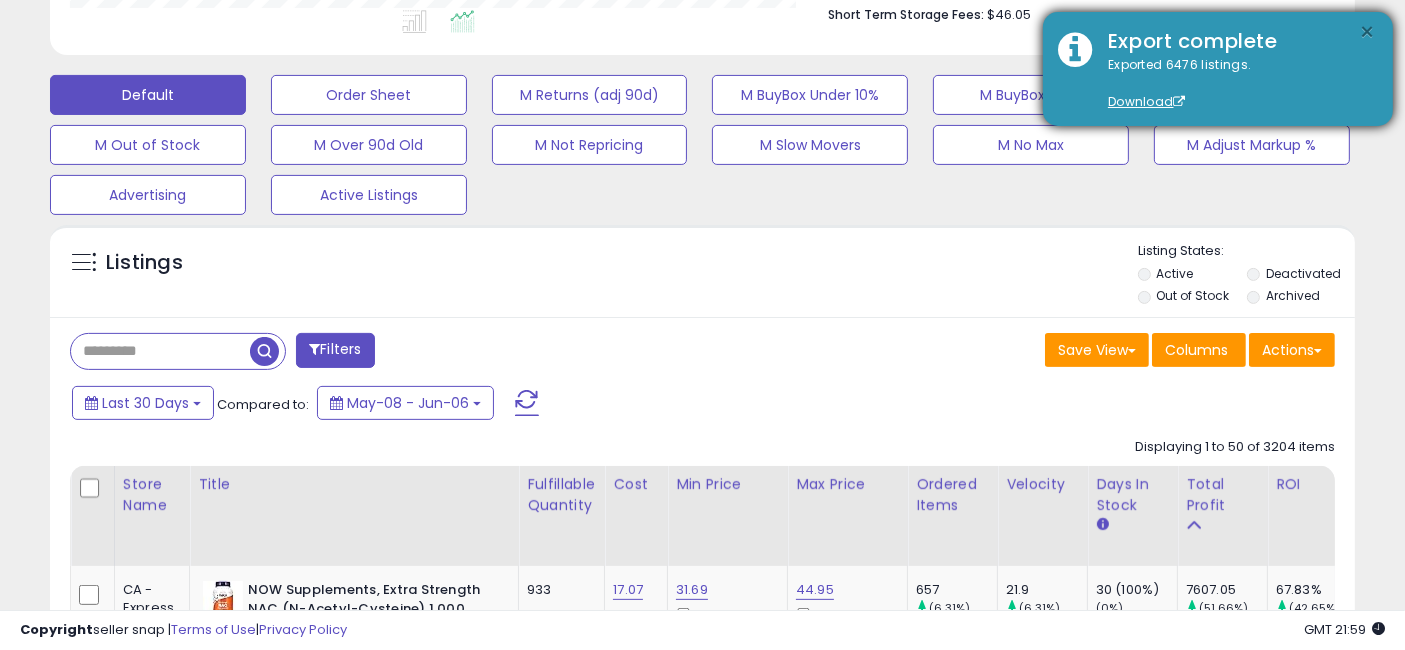 click on "×" at bounding box center [1368, 32] 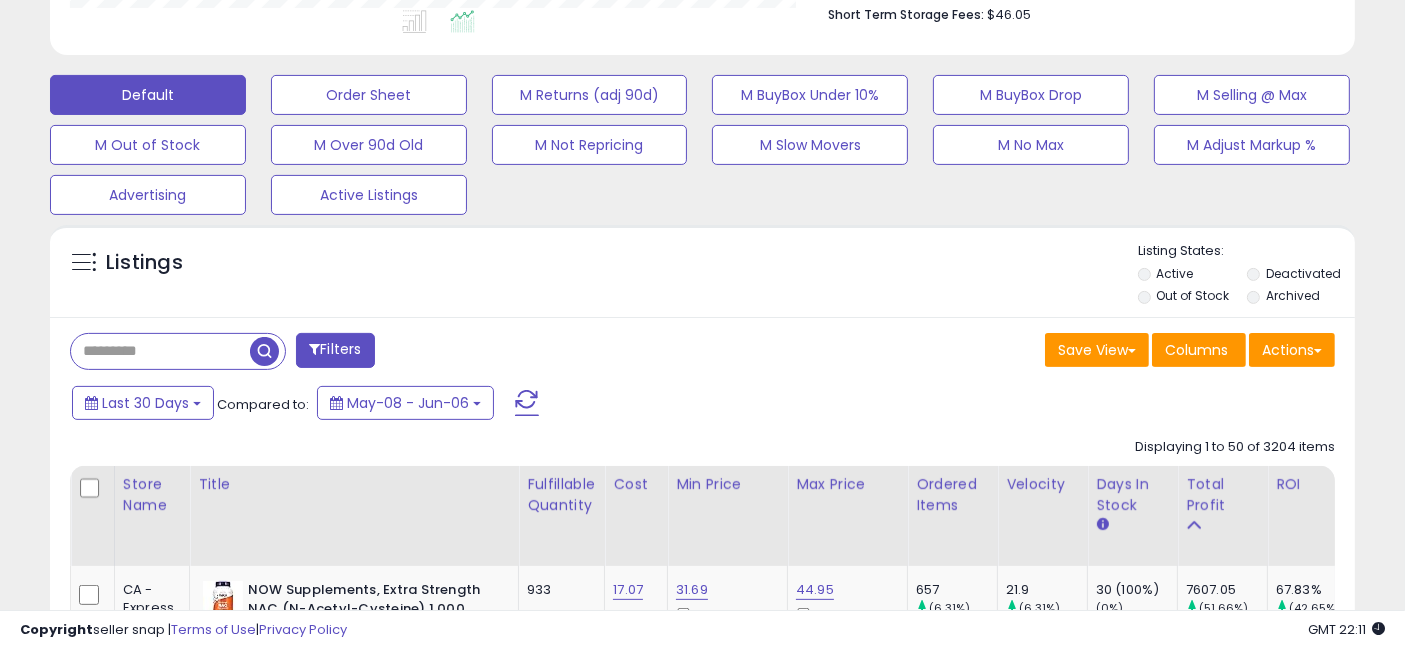 scroll, scrollTop: 0, scrollLeft: 0, axis: both 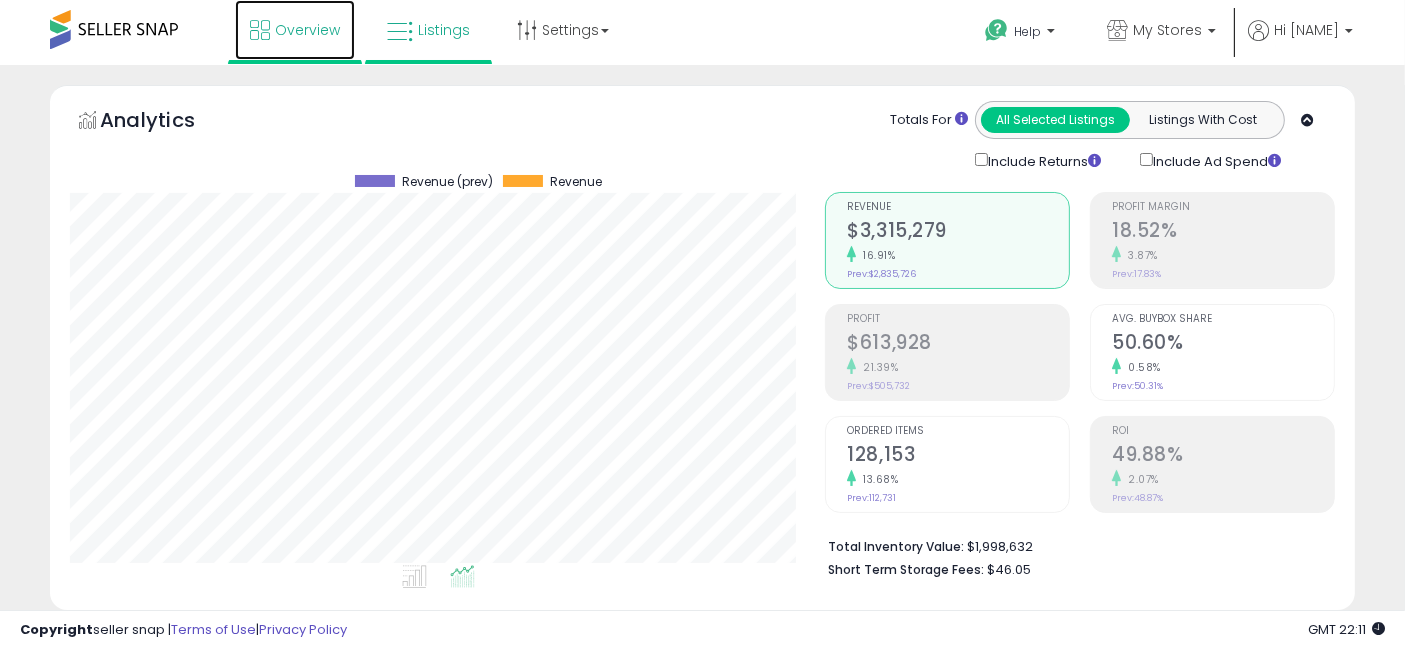 click on "Overview" at bounding box center [307, 30] 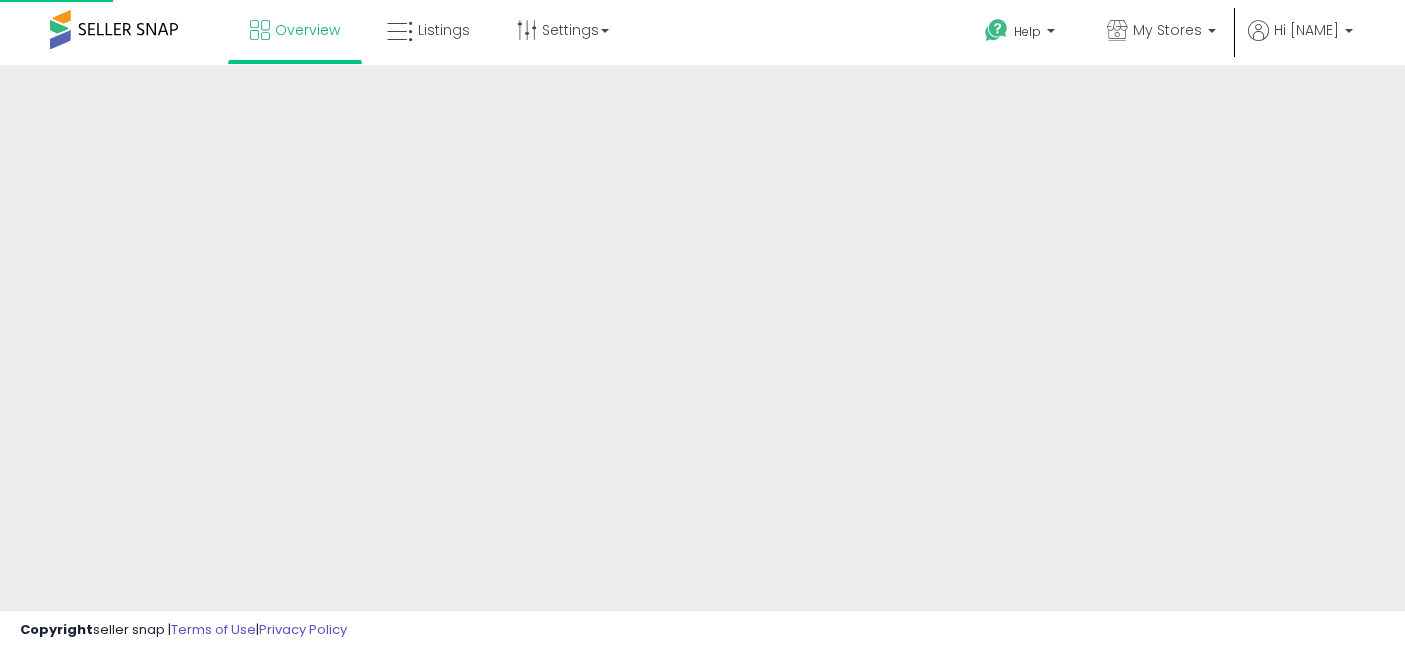 scroll, scrollTop: 0, scrollLeft: 0, axis: both 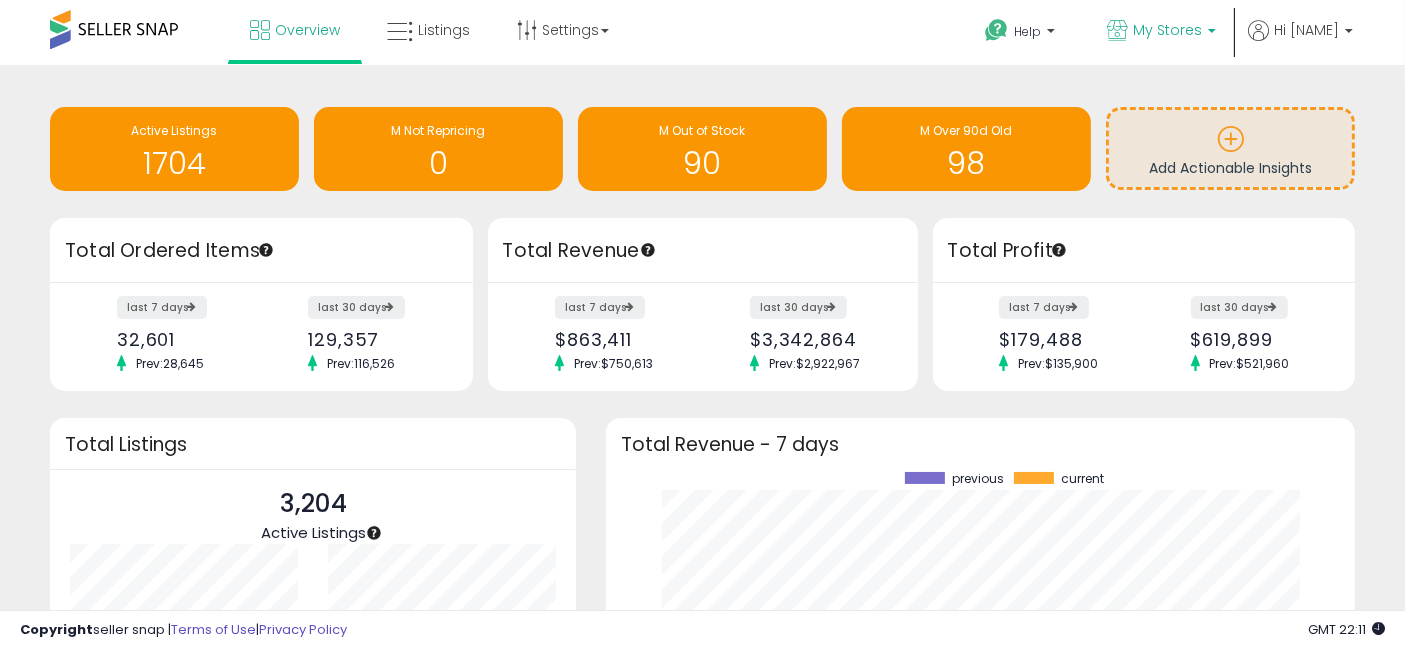 click on "My Stores" at bounding box center (1167, 30) 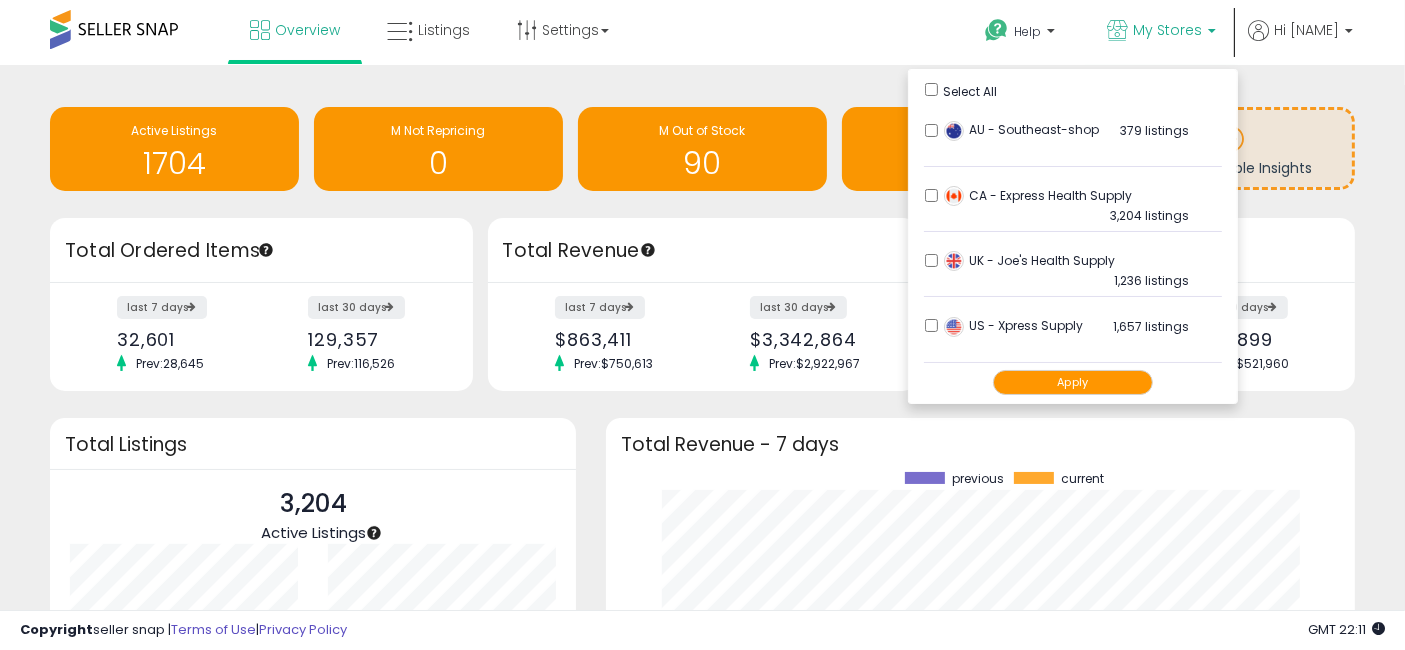 click on "Apply" at bounding box center [1073, 382] 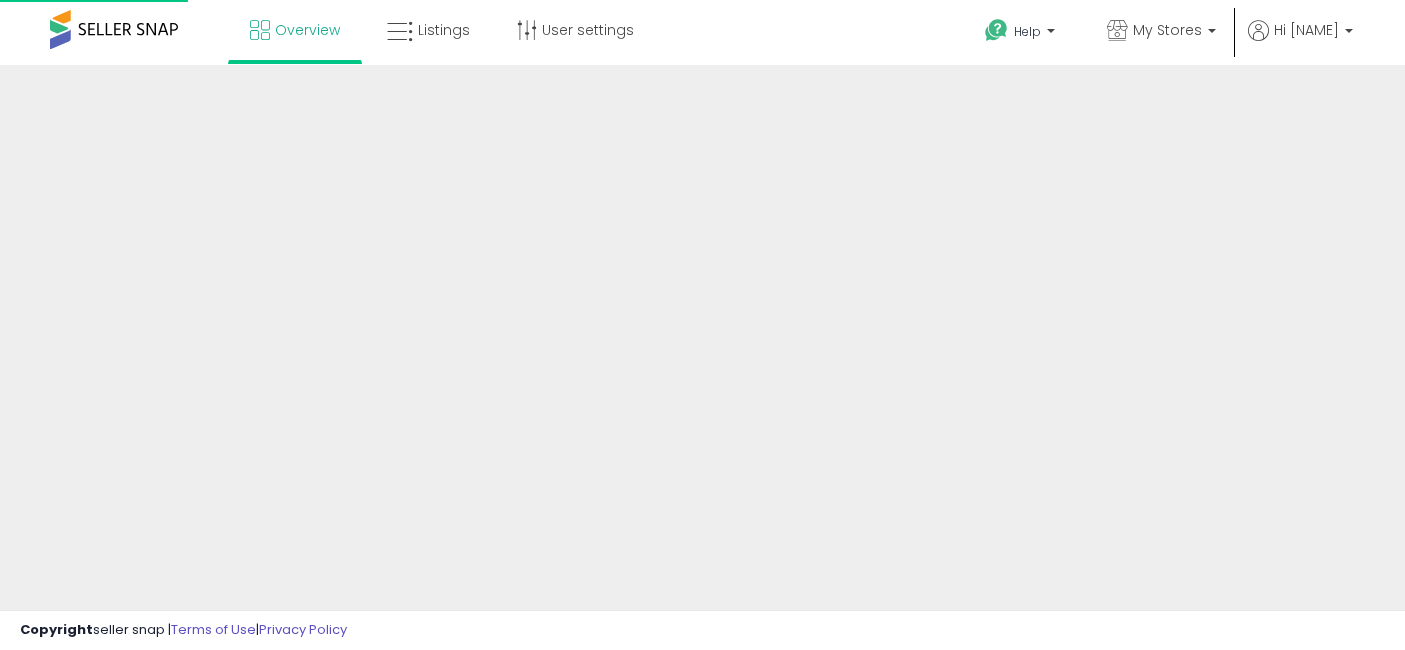 scroll, scrollTop: 0, scrollLeft: 0, axis: both 